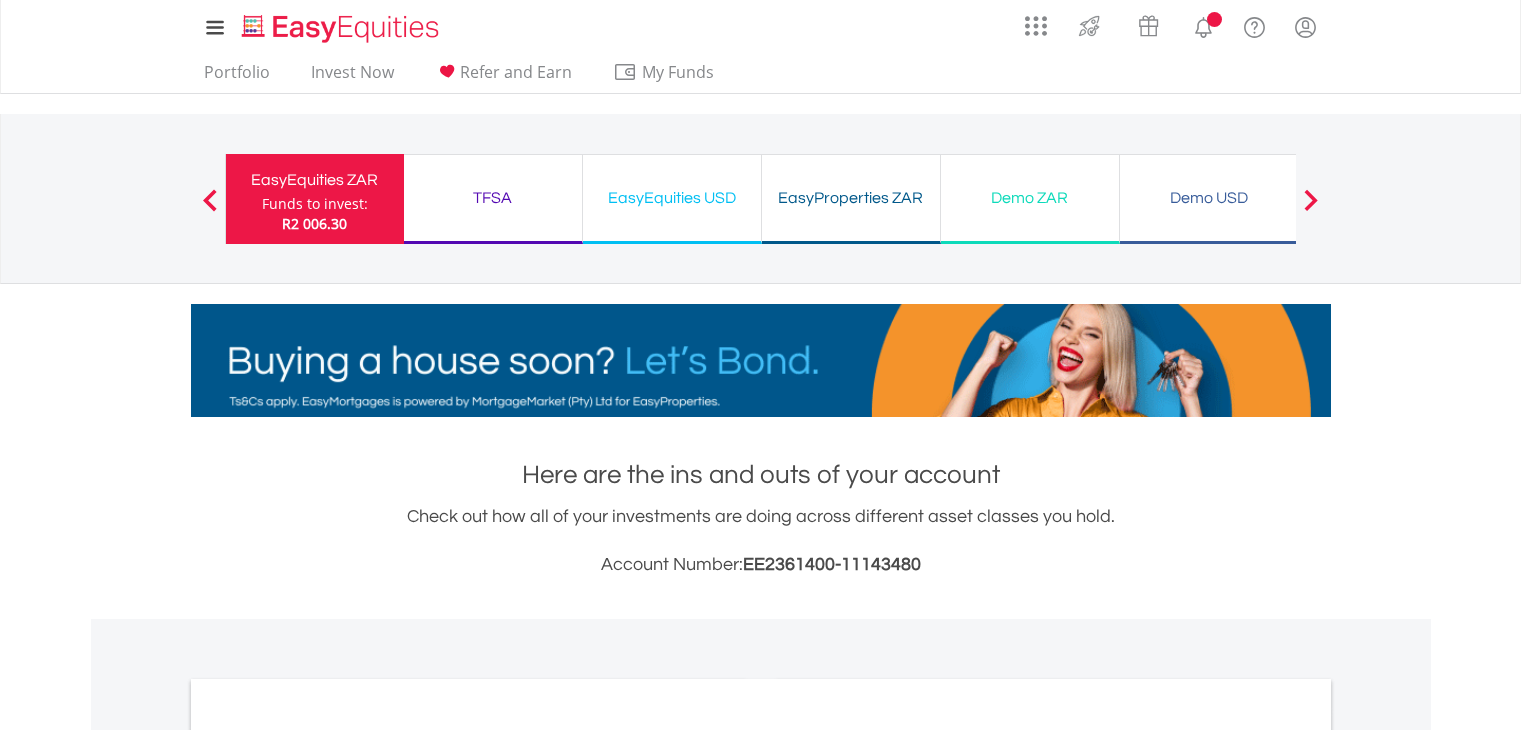 scroll, scrollTop: 0, scrollLeft: 0, axis: both 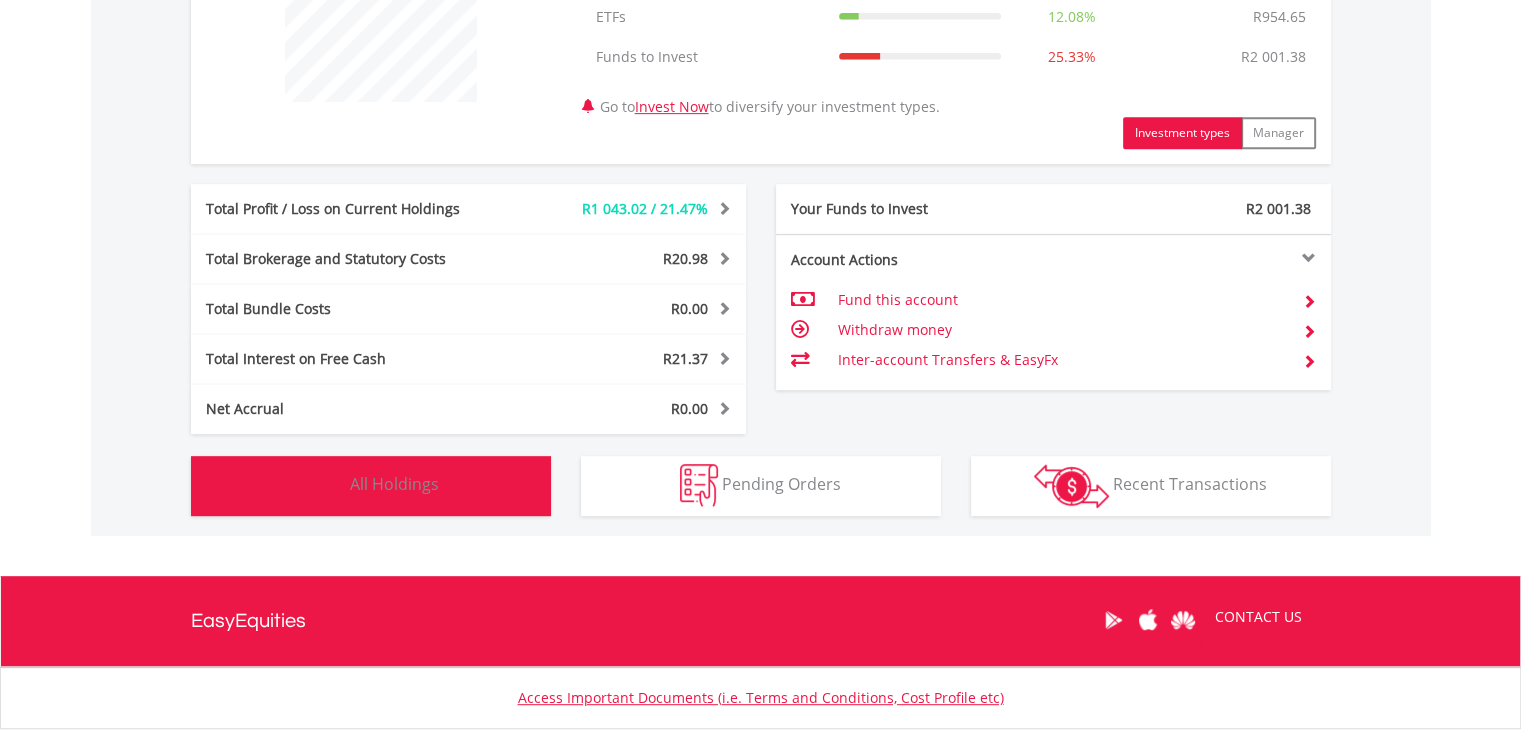 click on "Holdings
All Holdings" at bounding box center [371, 486] 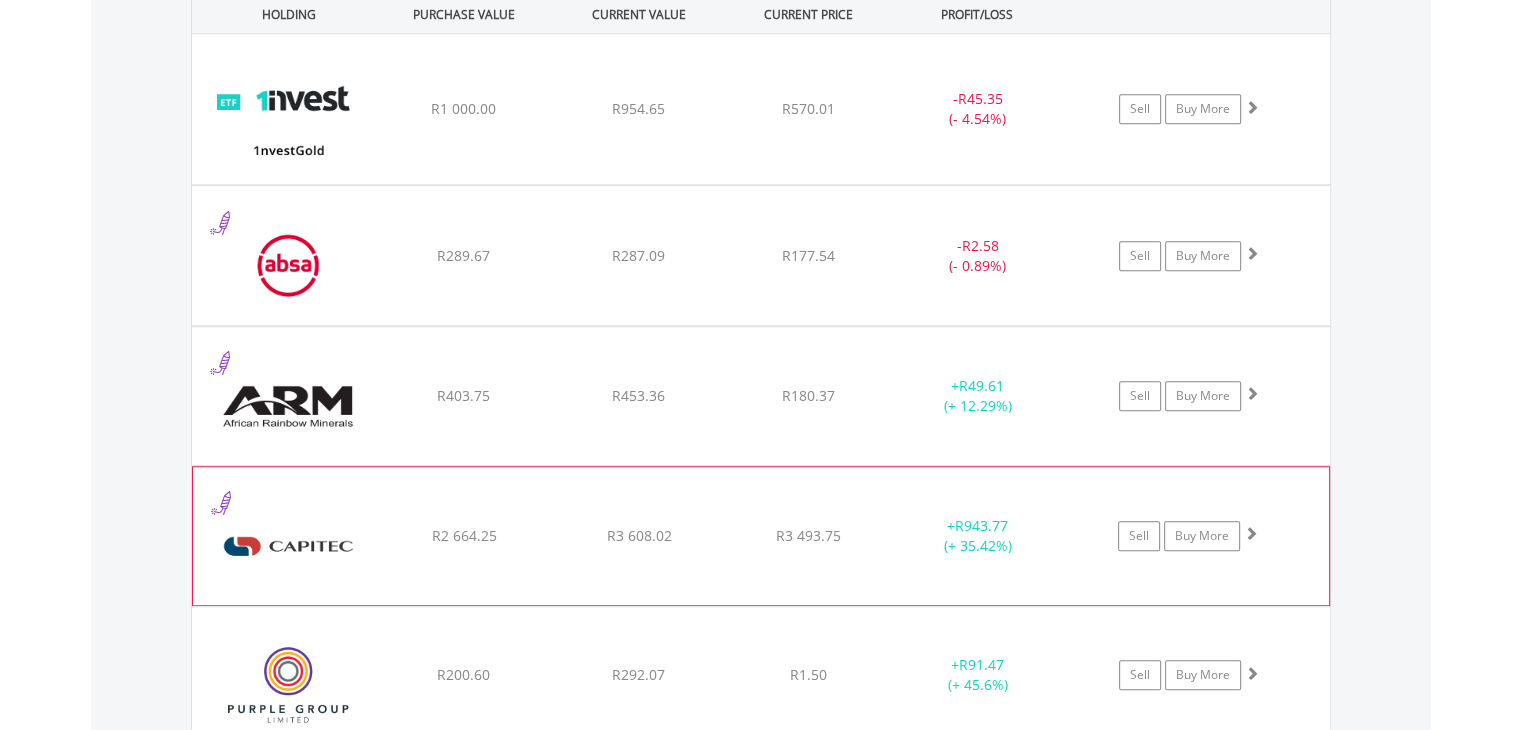 scroll, scrollTop: 1415, scrollLeft: 0, axis: vertical 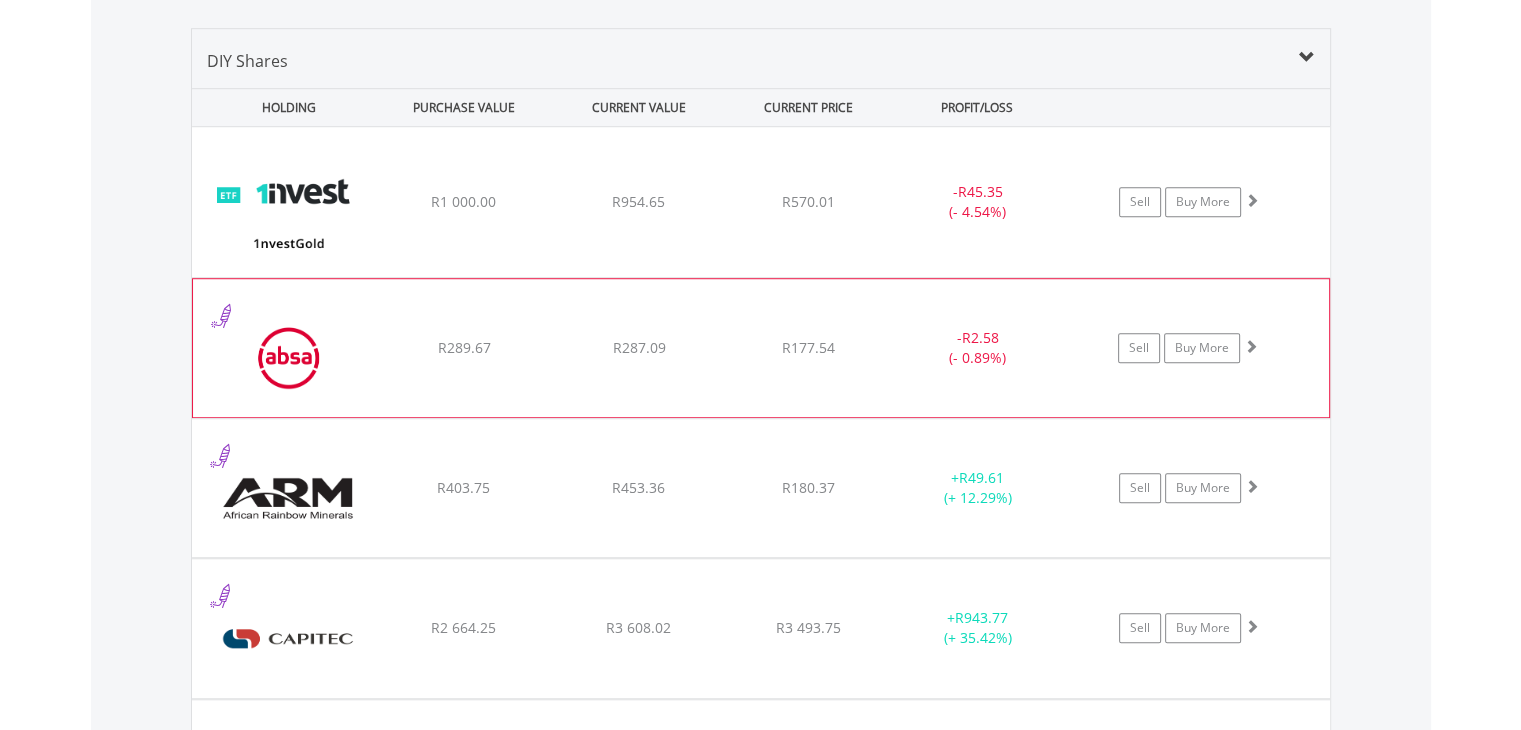 click at bounding box center (1251, 346) 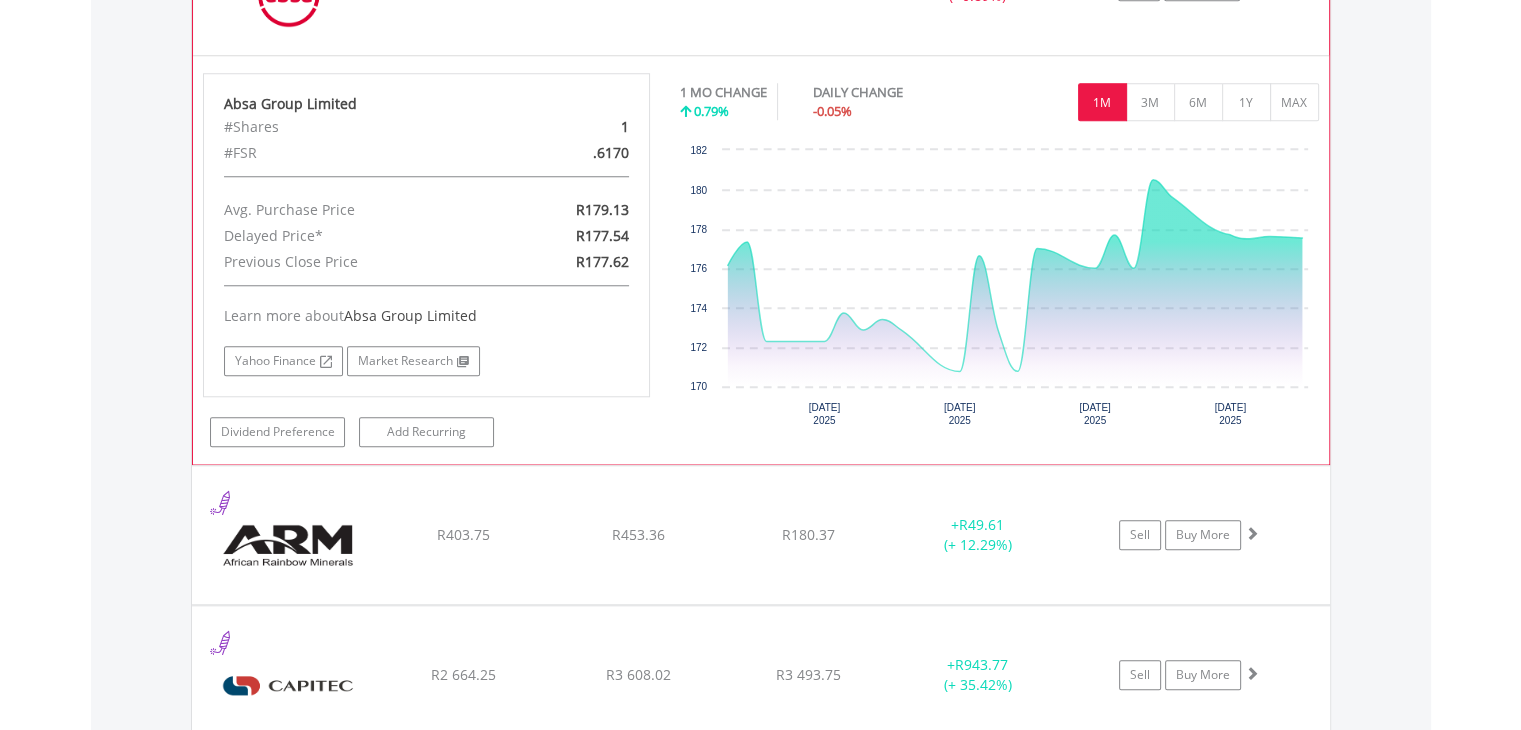 scroll, scrollTop: 1778, scrollLeft: 0, axis: vertical 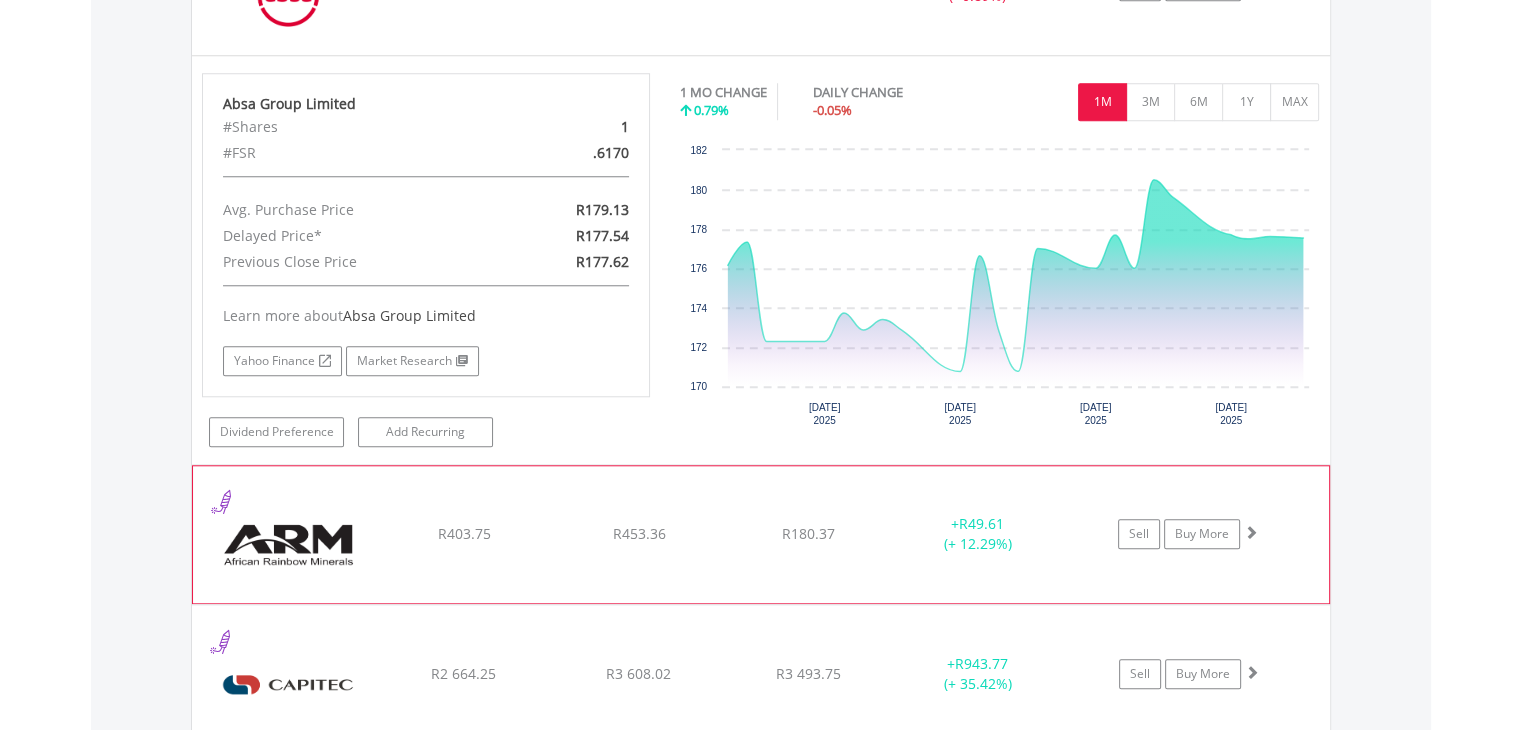 click on "﻿
African Rainbow Mineral Limited
R403.75
R453.36
R180.37
+  R49.61 (+ 12.29%)
Sell
Buy More" at bounding box center (761, -161) 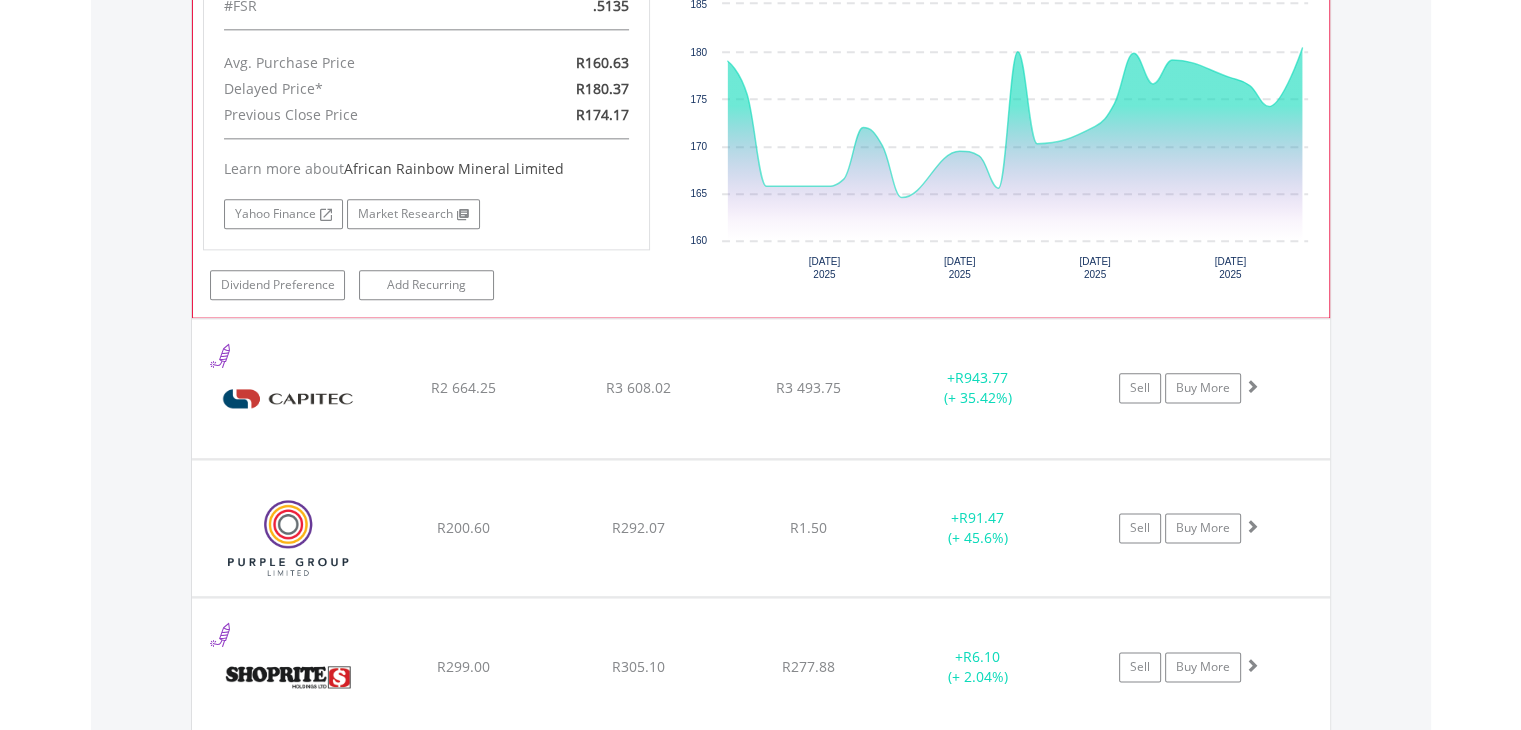 scroll, scrollTop: 2474, scrollLeft: 0, axis: vertical 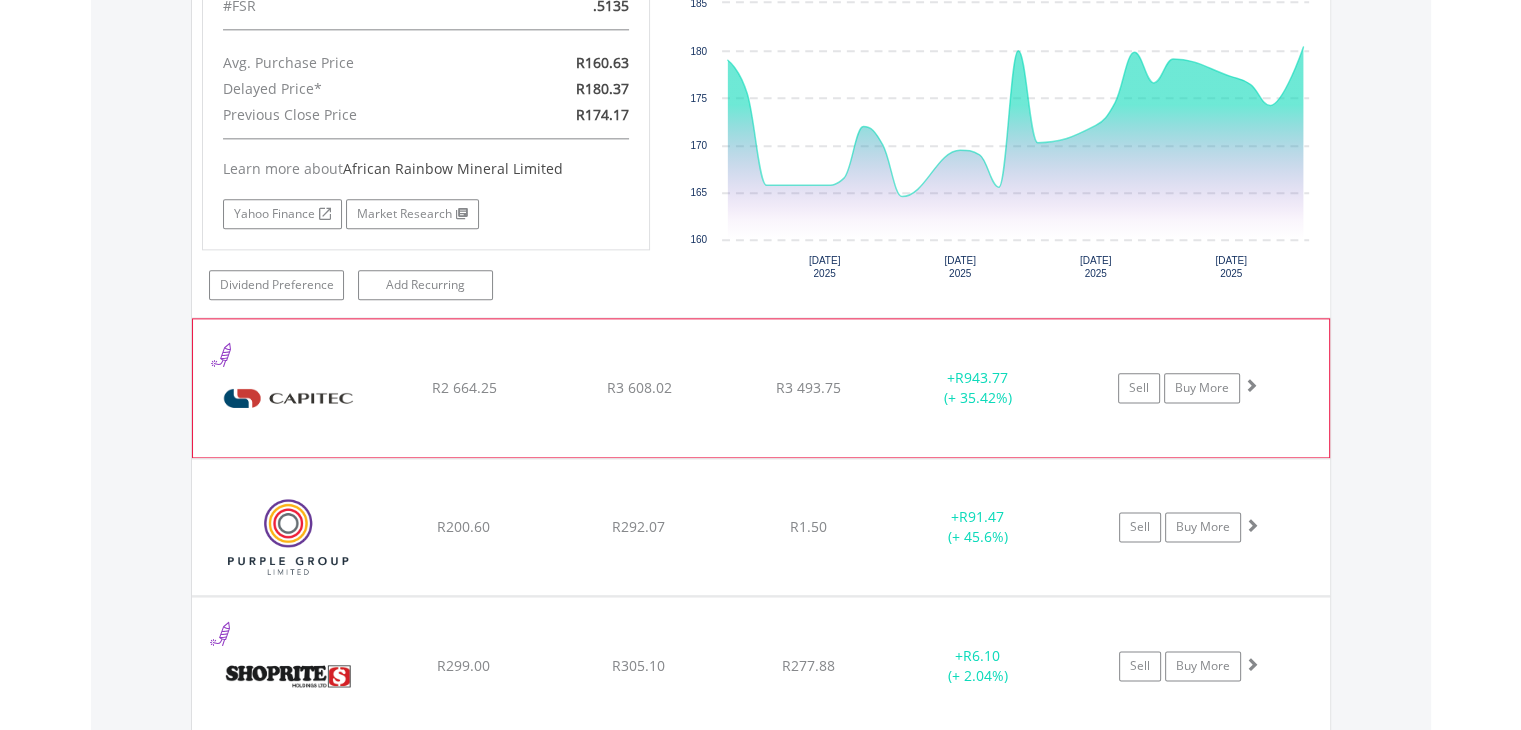 click on "﻿
Capitec Bank Holdings Limited
R2 664.25
R3 608.02
R3 493.75
+  R943.77 (+ 35.42%)
Sell
Buy More" at bounding box center (761, -857) 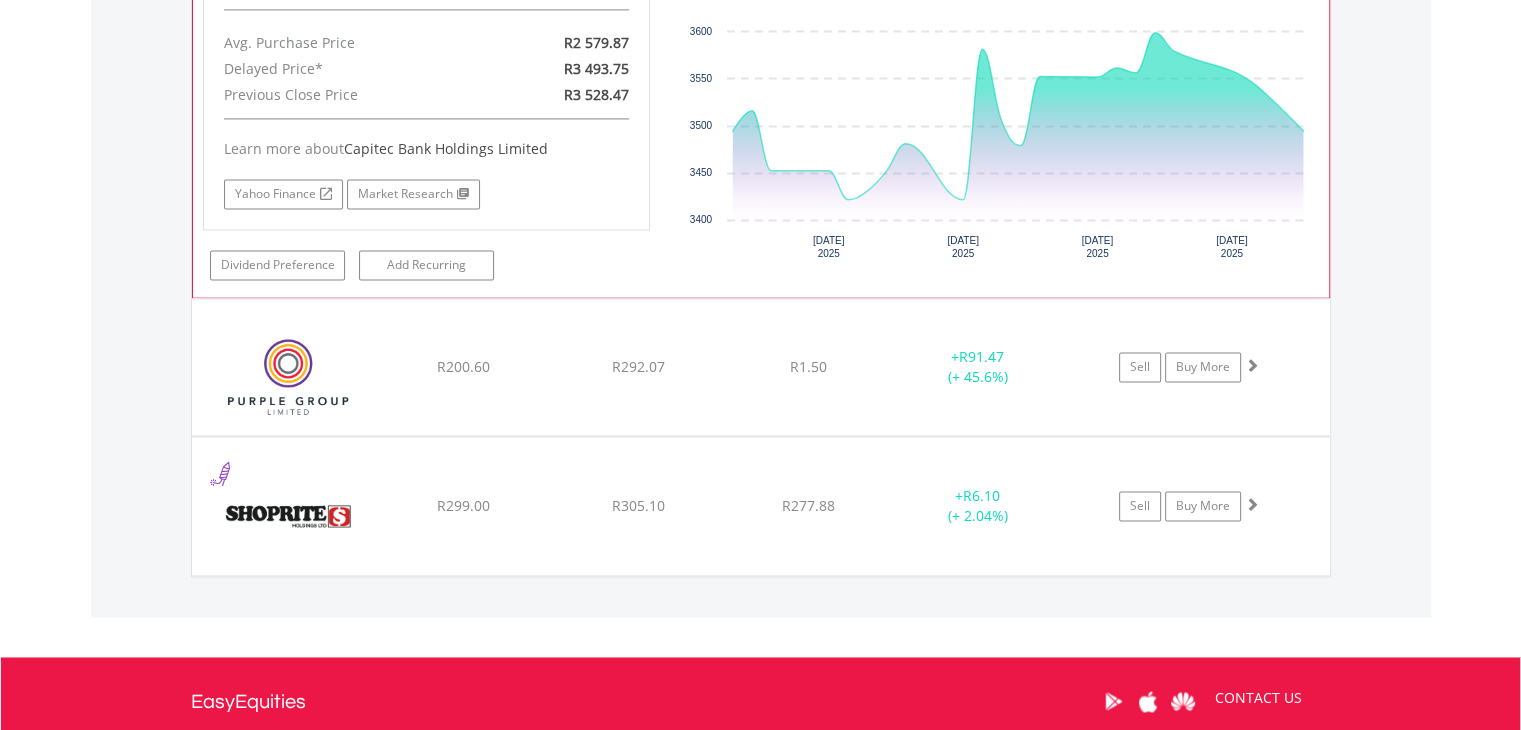 scroll, scrollTop: 3045, scrollLeft: 0, axis: vertical 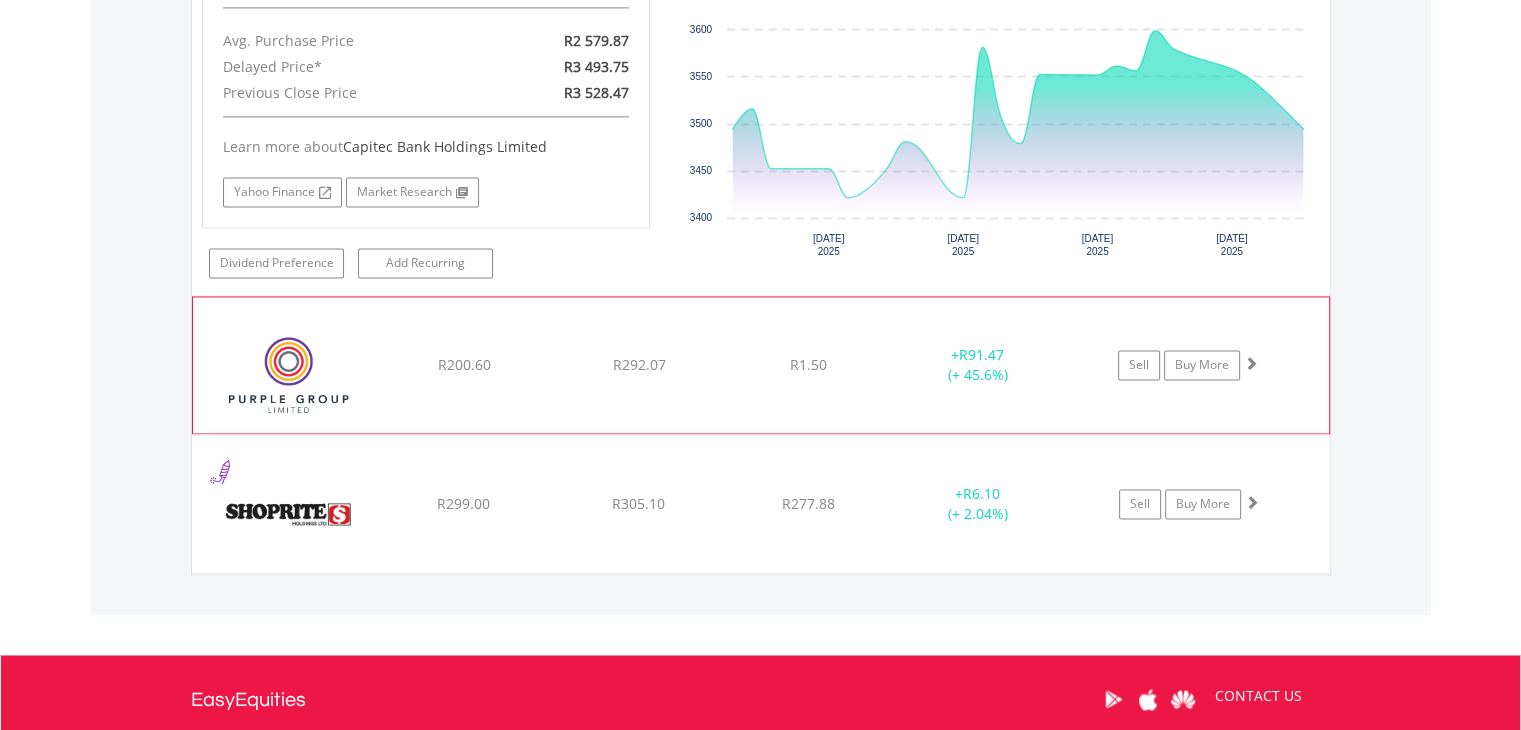 click on "﻿
Purple Group Limited
R200.60
R292.07
R1.50
+  R91.47 (+ 45.6%)
Sell
Buy More" at bounding box center (761, -1428) 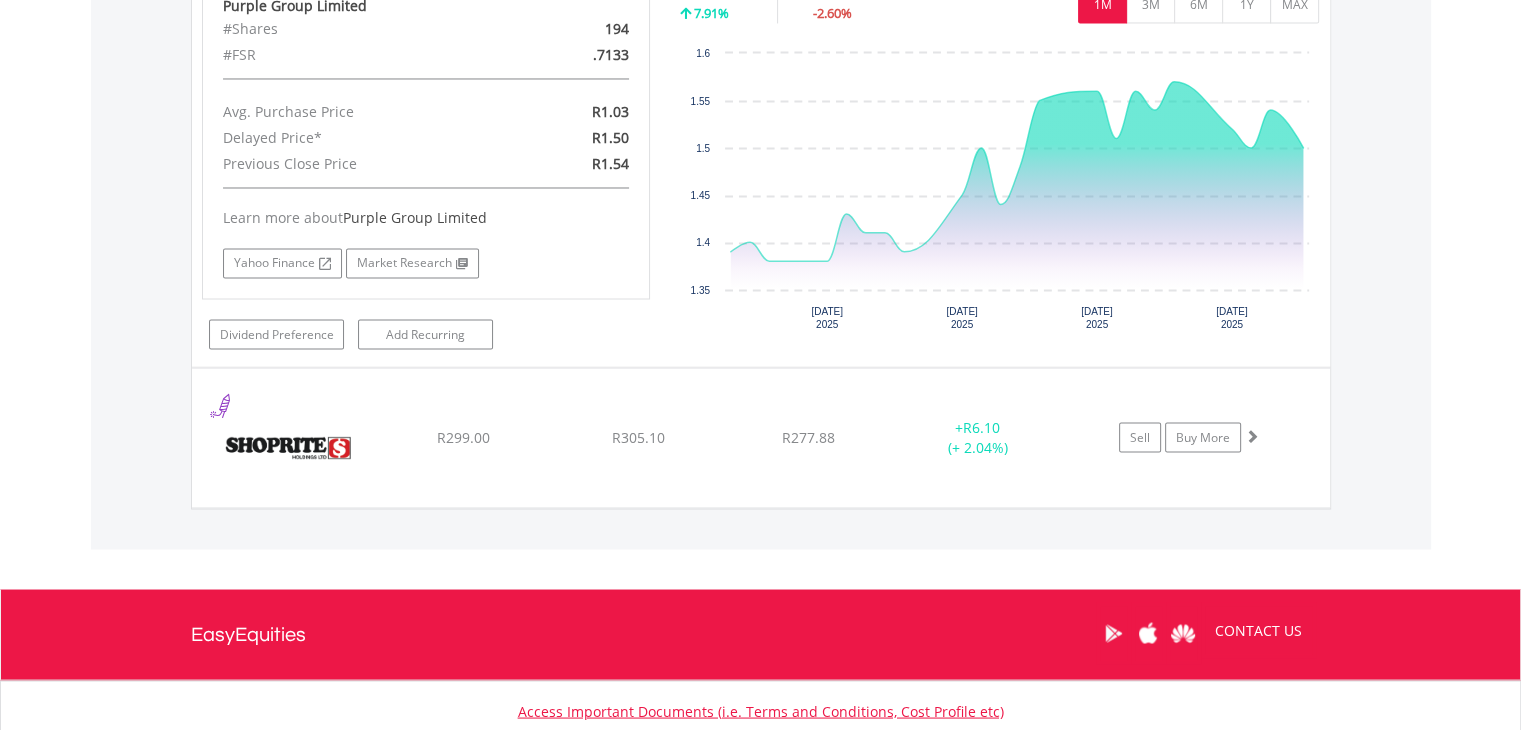 scroll, scrollTop: 3527, scrollLeft: 0, axis: vertical 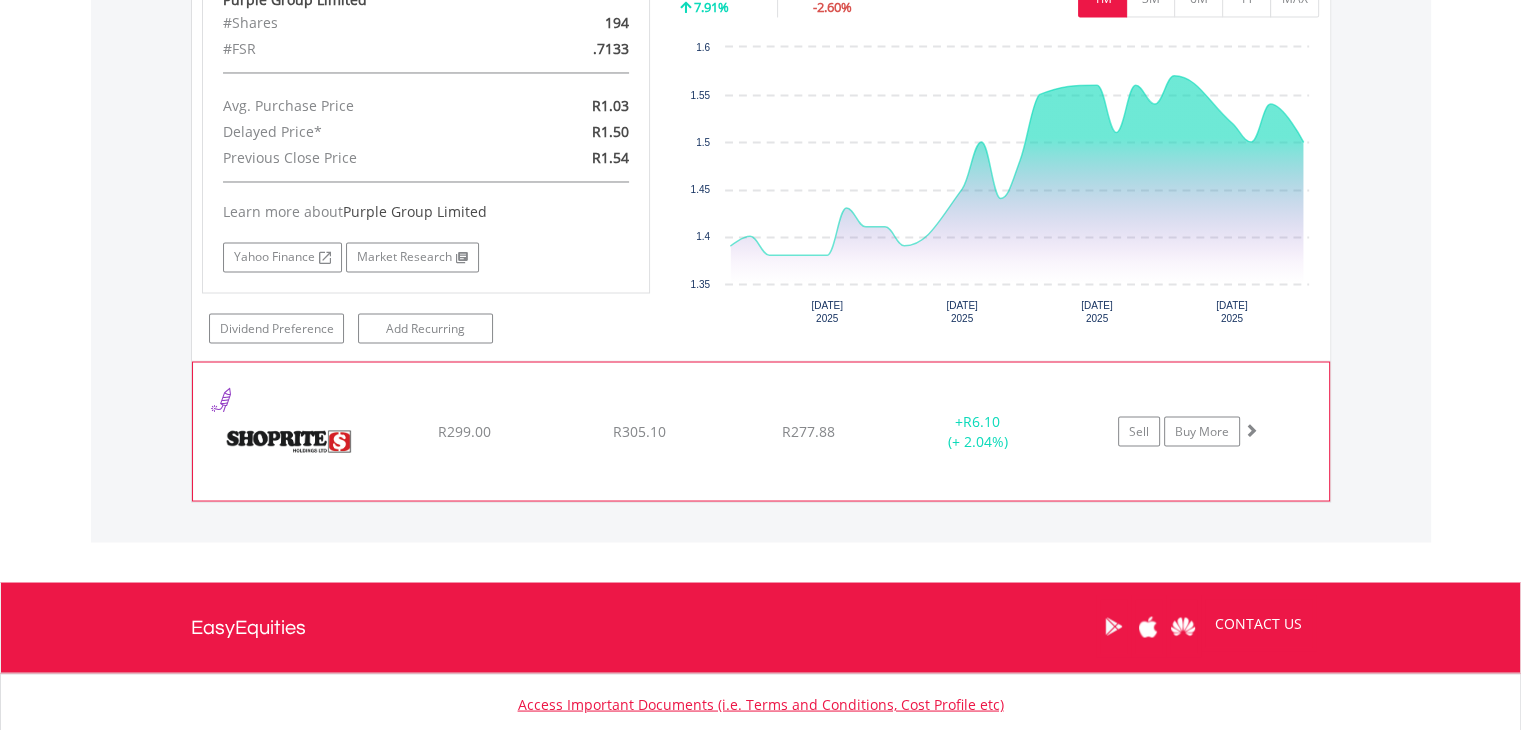 click on "﻿
Shoprite Holdings Limited
R299.00
R305.10
R277.88
+  R6.10 (+ 2.04%)
Sell
Buy More" at bounding box center [761, -1910] 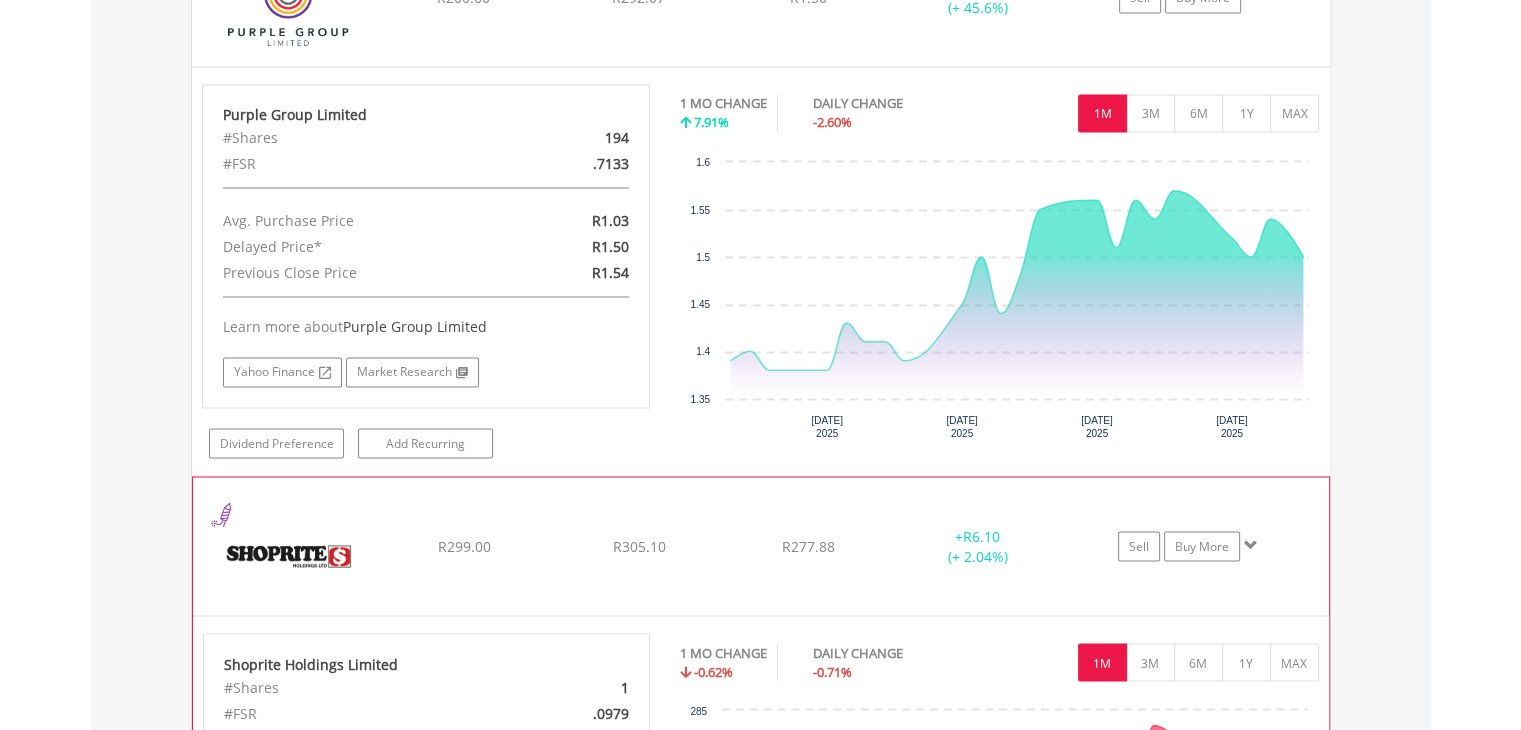 scroll, scrollTop: 3234, scrollLeft: 0, axis: vertical 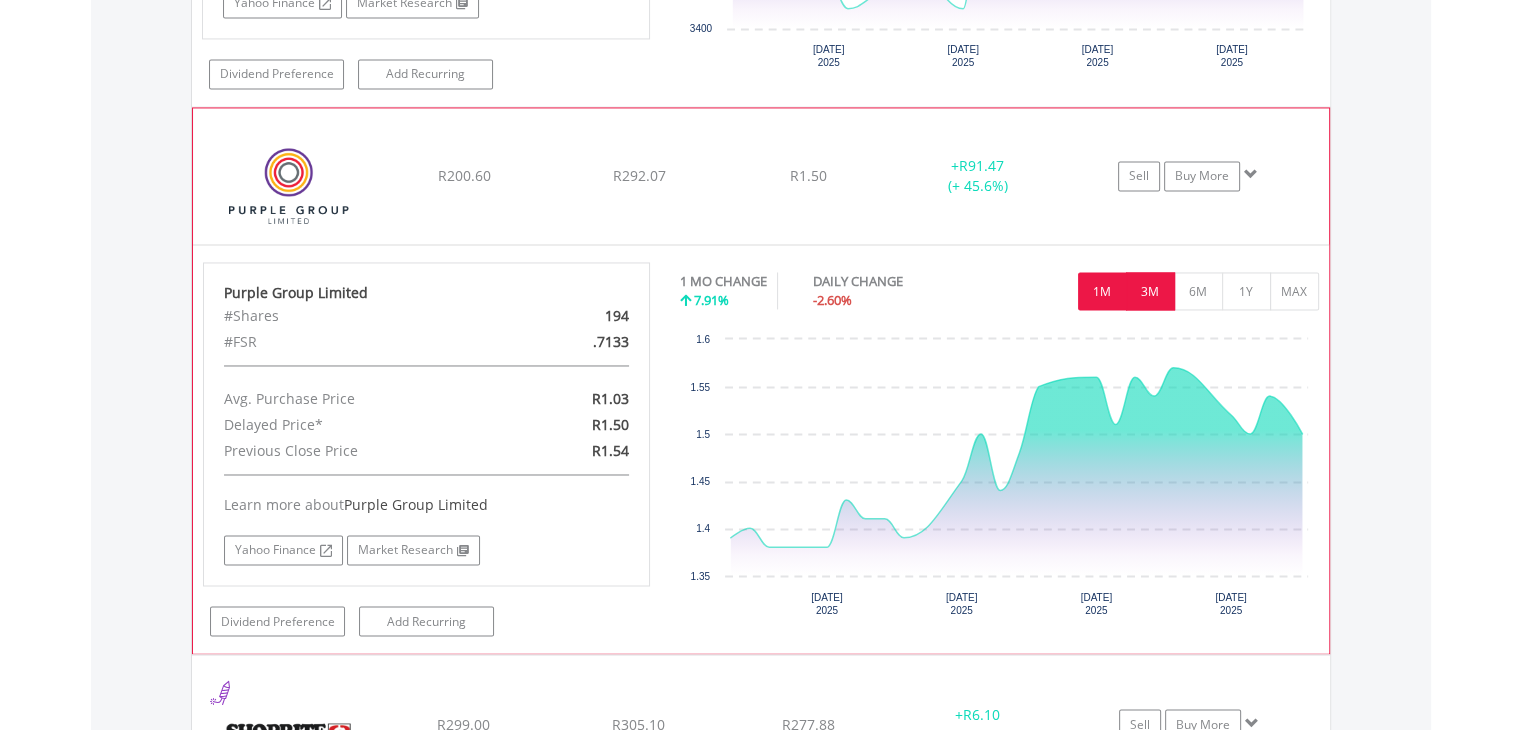 click on "3M" at bounding box center (1150, 291) 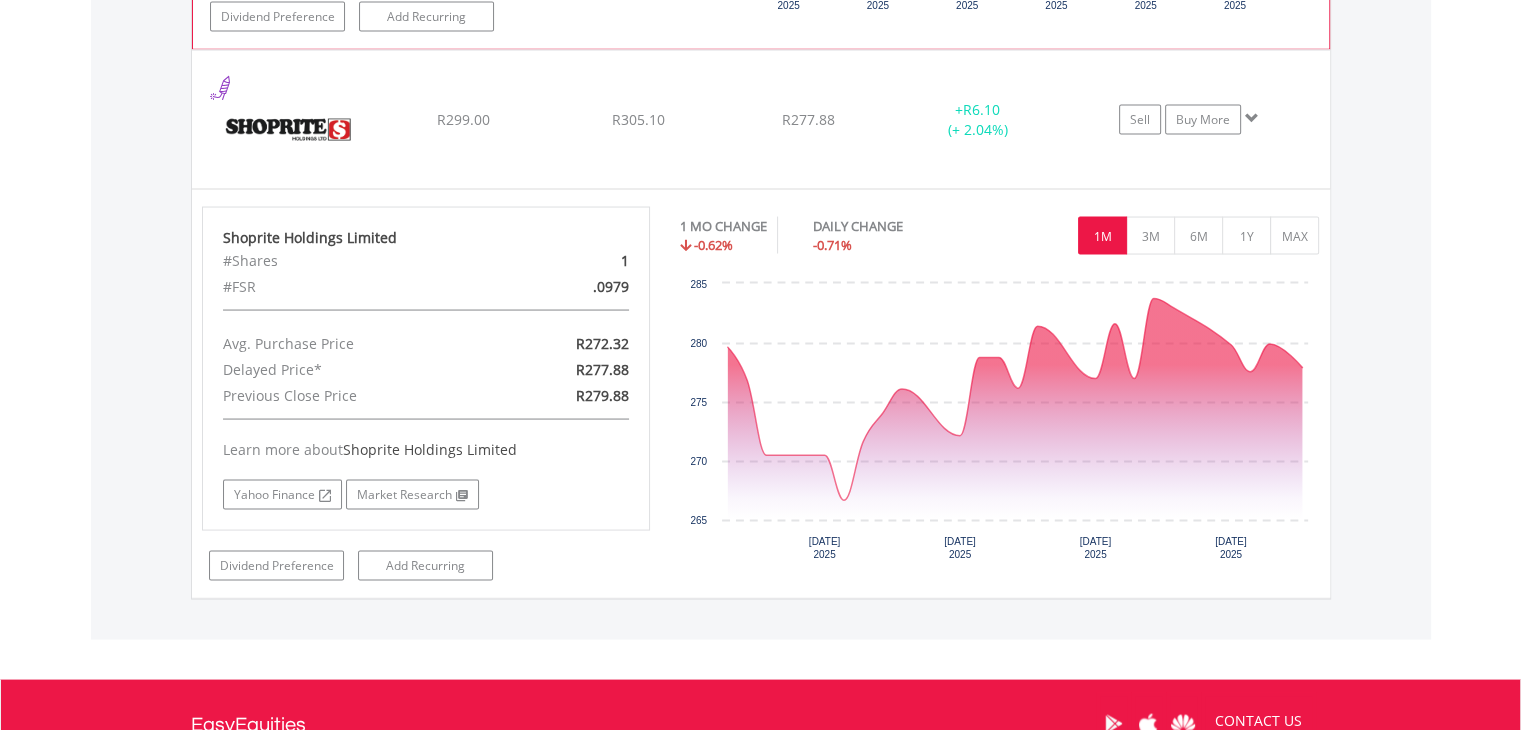 scroll, scrollTop: 3839, scrollLeft: 0, axis: vertical 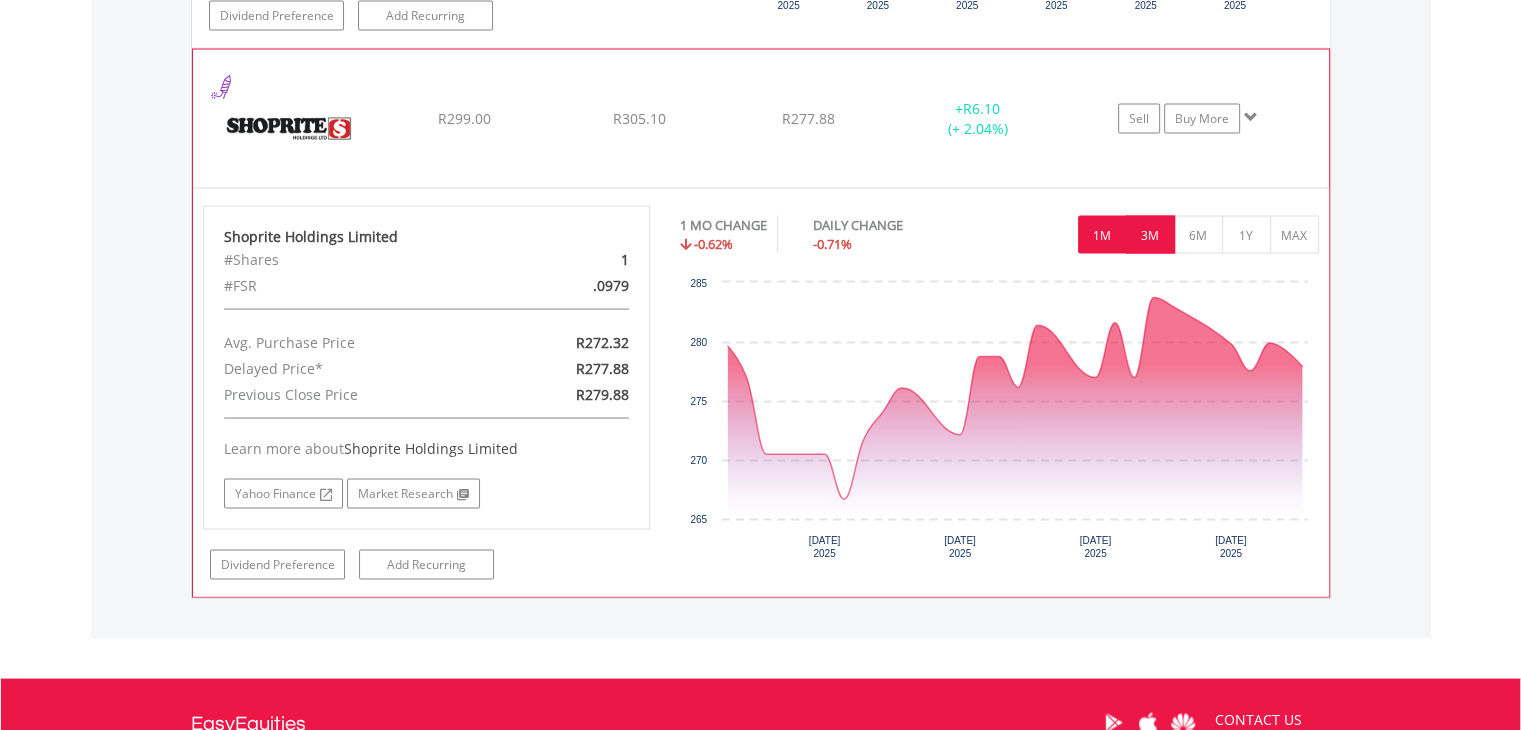 click on "3M" at bounding box center [1150, 235] 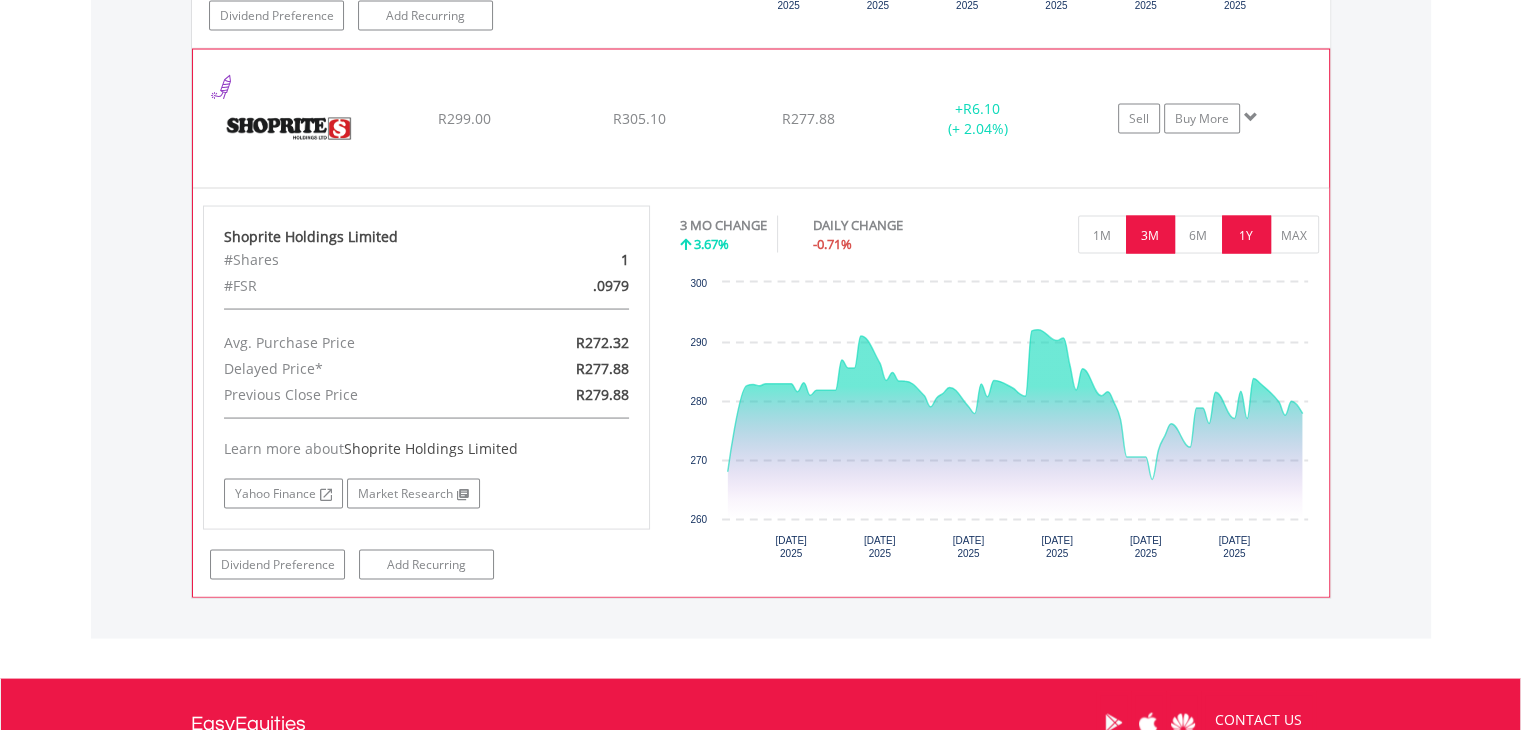 click on "1Y" at bounding box center (1246, 235) 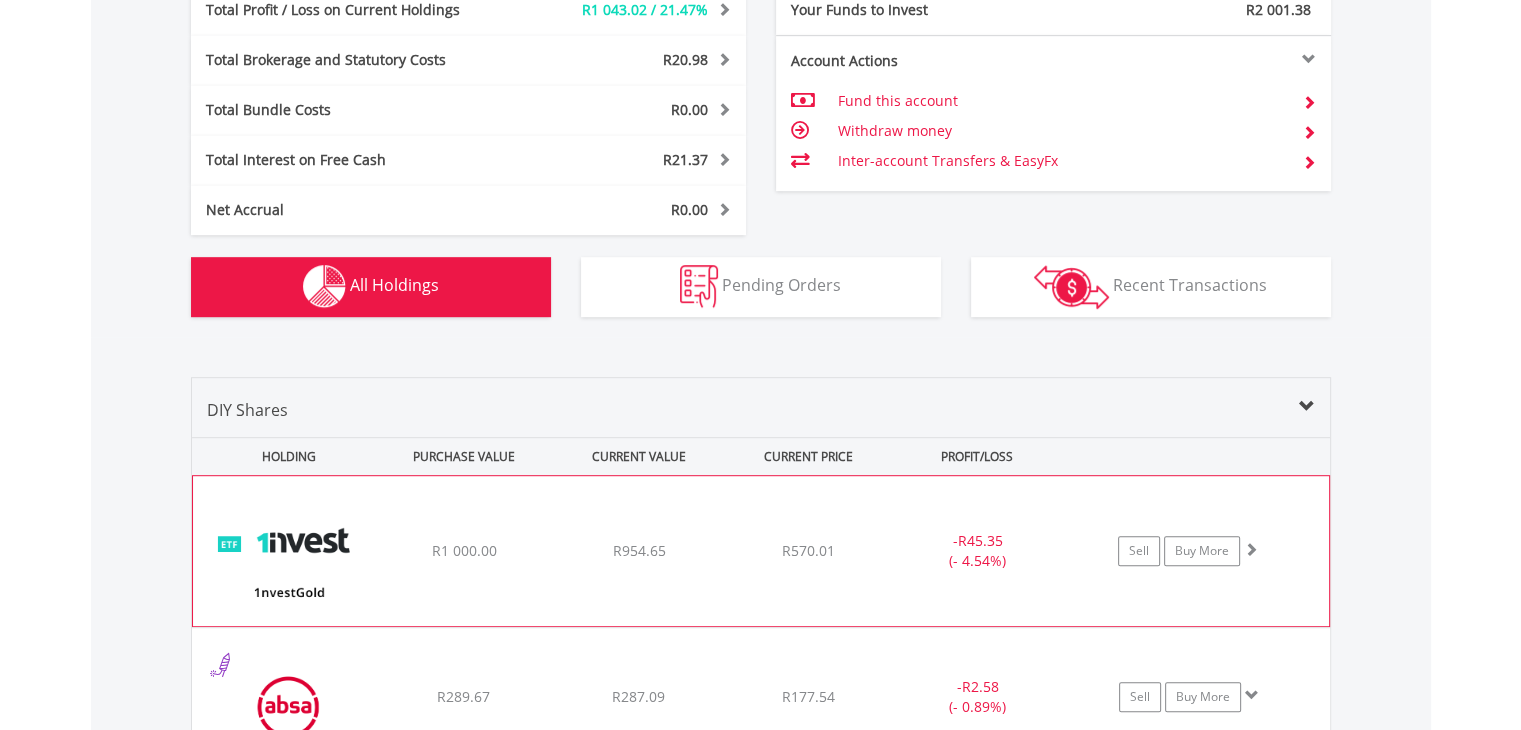 scroll, scrollTop: 1064, scrollLeft: 0, axis: vertical 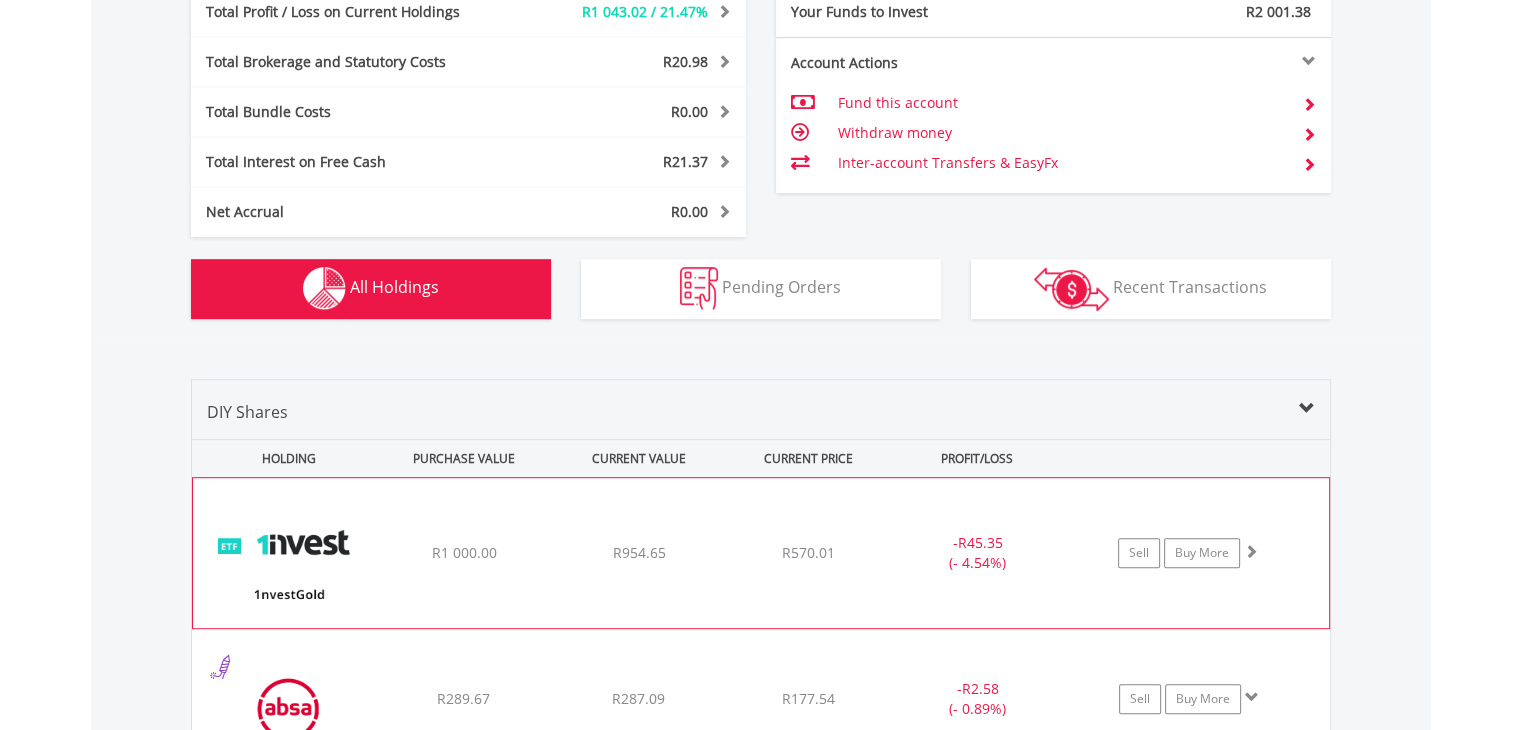 click on "Sell
Buy More" at bounding box center [1197, 553] 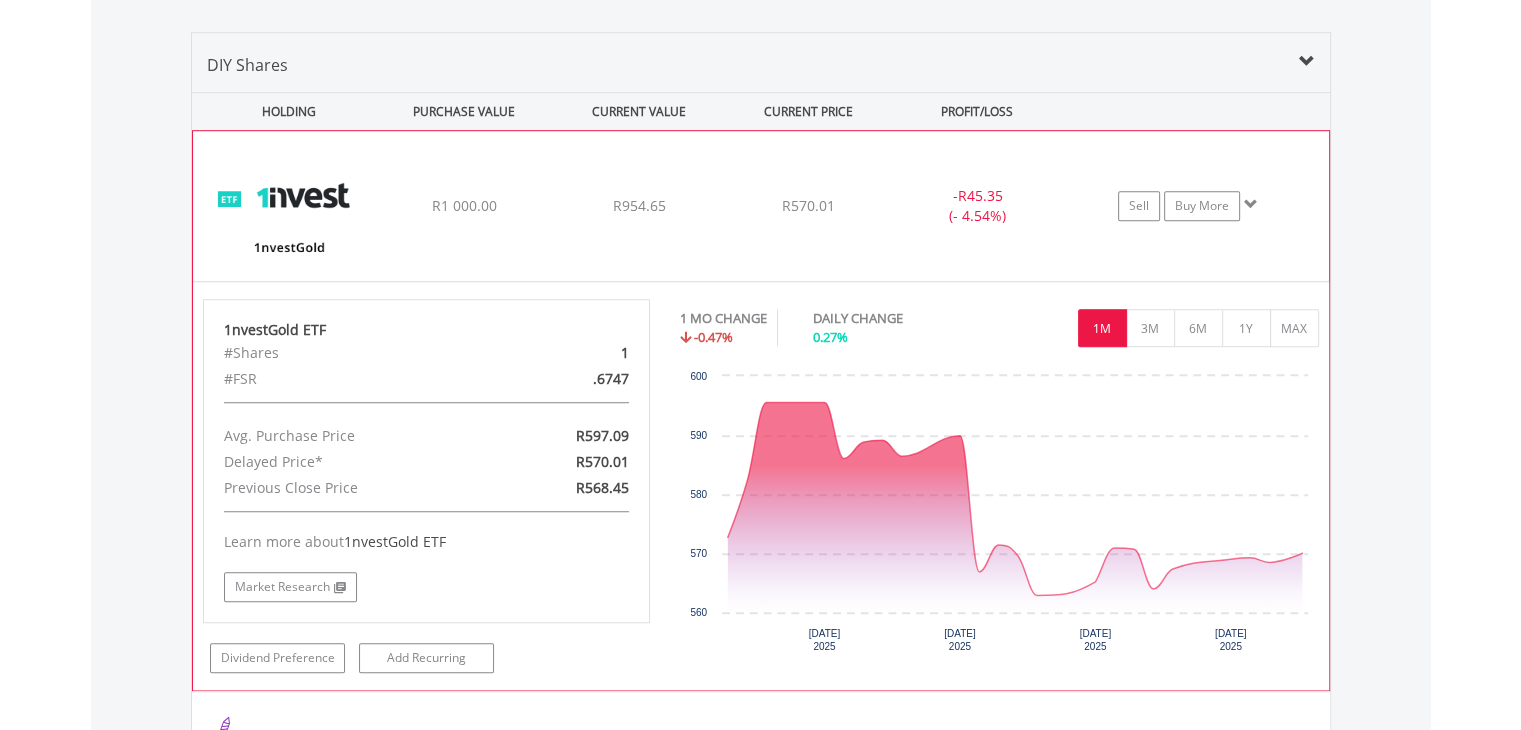 scroll, scrollTop: 1421, scrollLeft: 0, axis: vertical 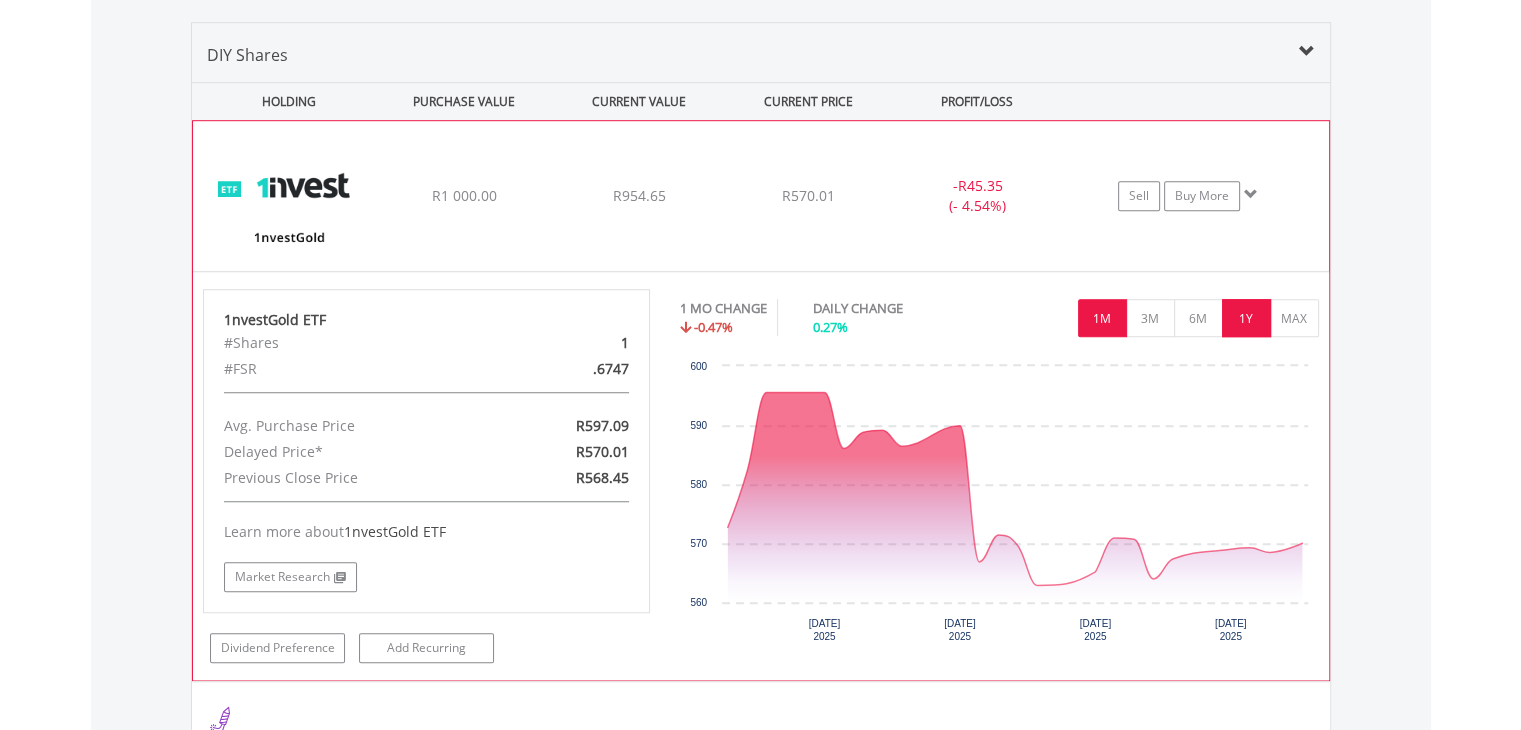 click on "1Y" at bounding box center [1246, 318] 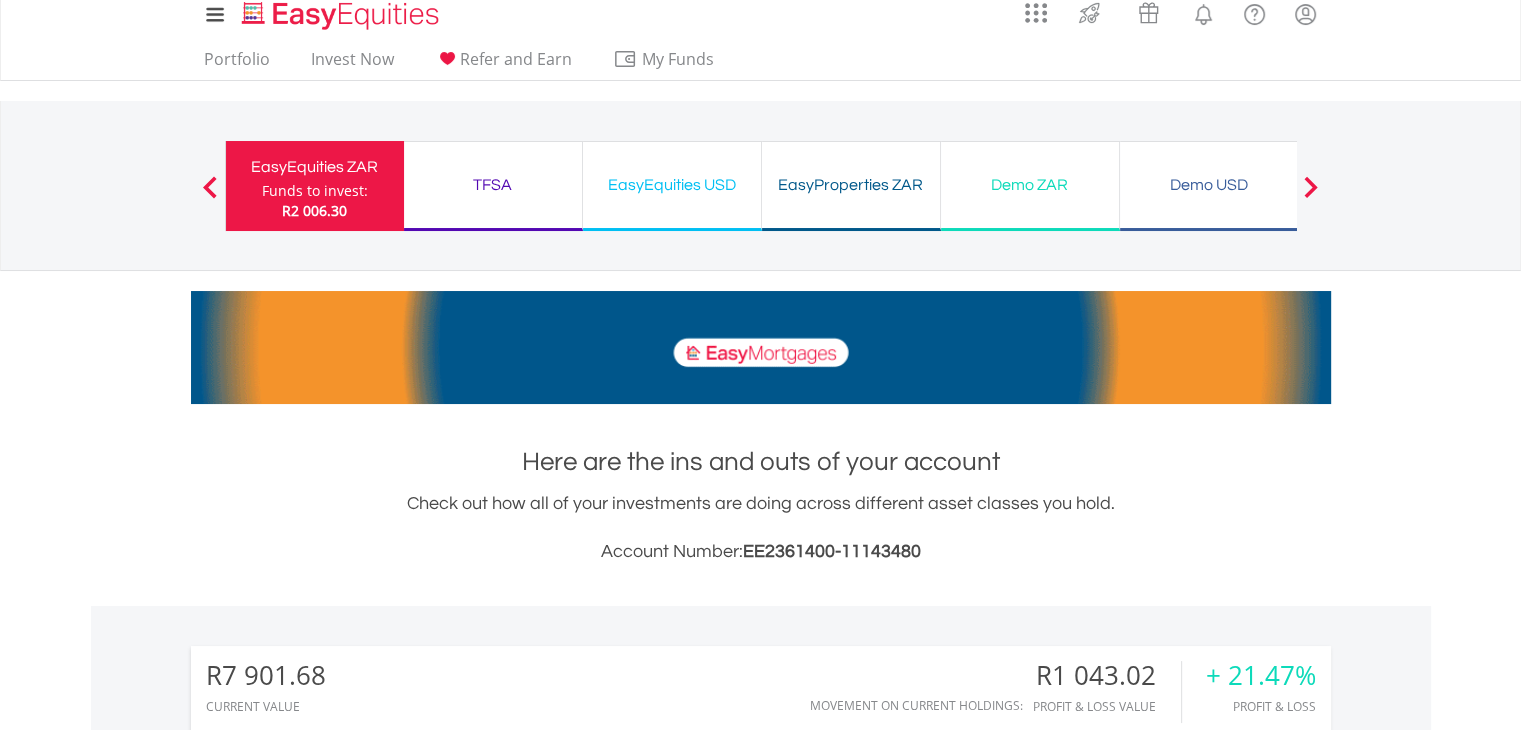 scroll, scrollTop: 0, scrollLeft: 0, axis: both 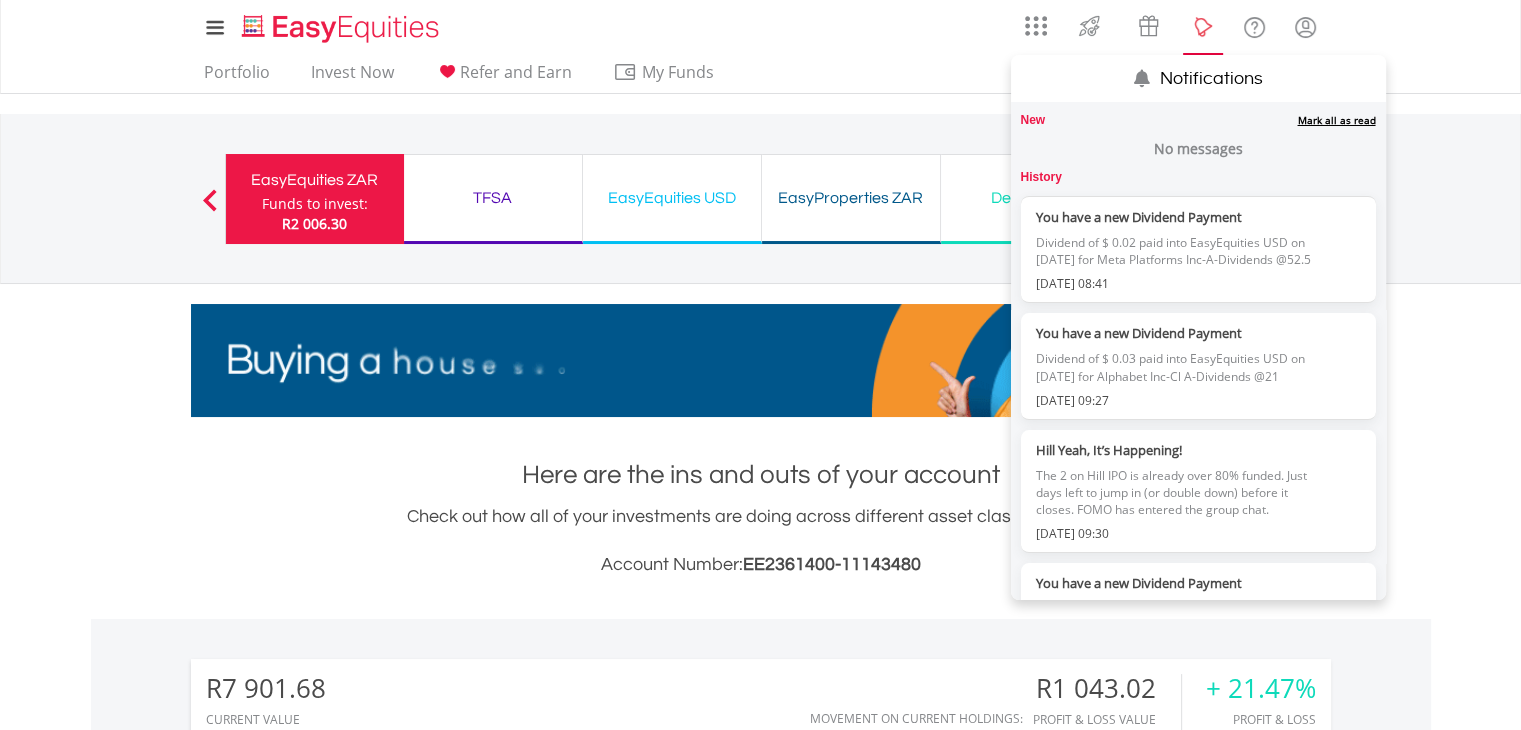 click at bounding box center (1203, 27) 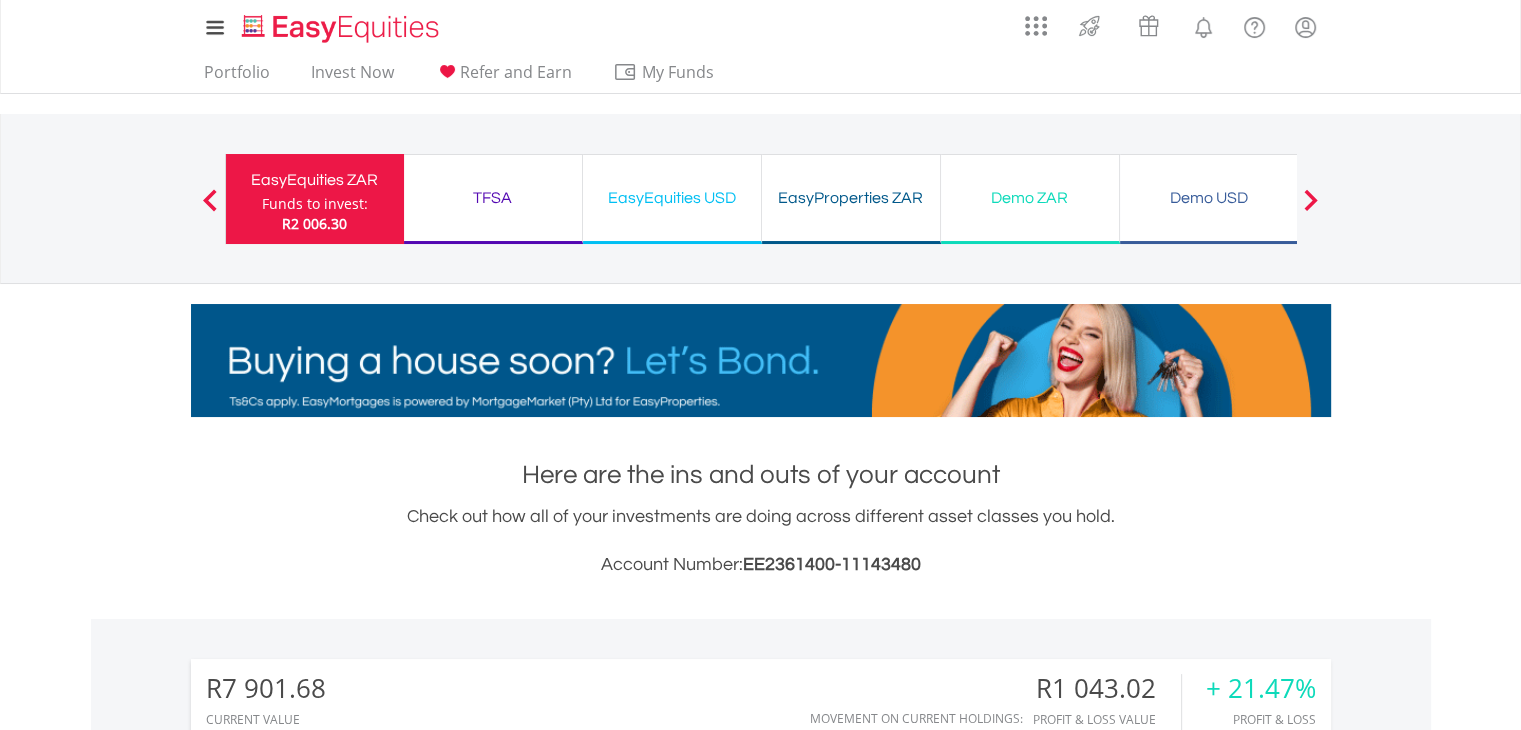 click on "EasyEquities USD
Funds to invest:
R2 006.30" at bounding box center (672, 199) 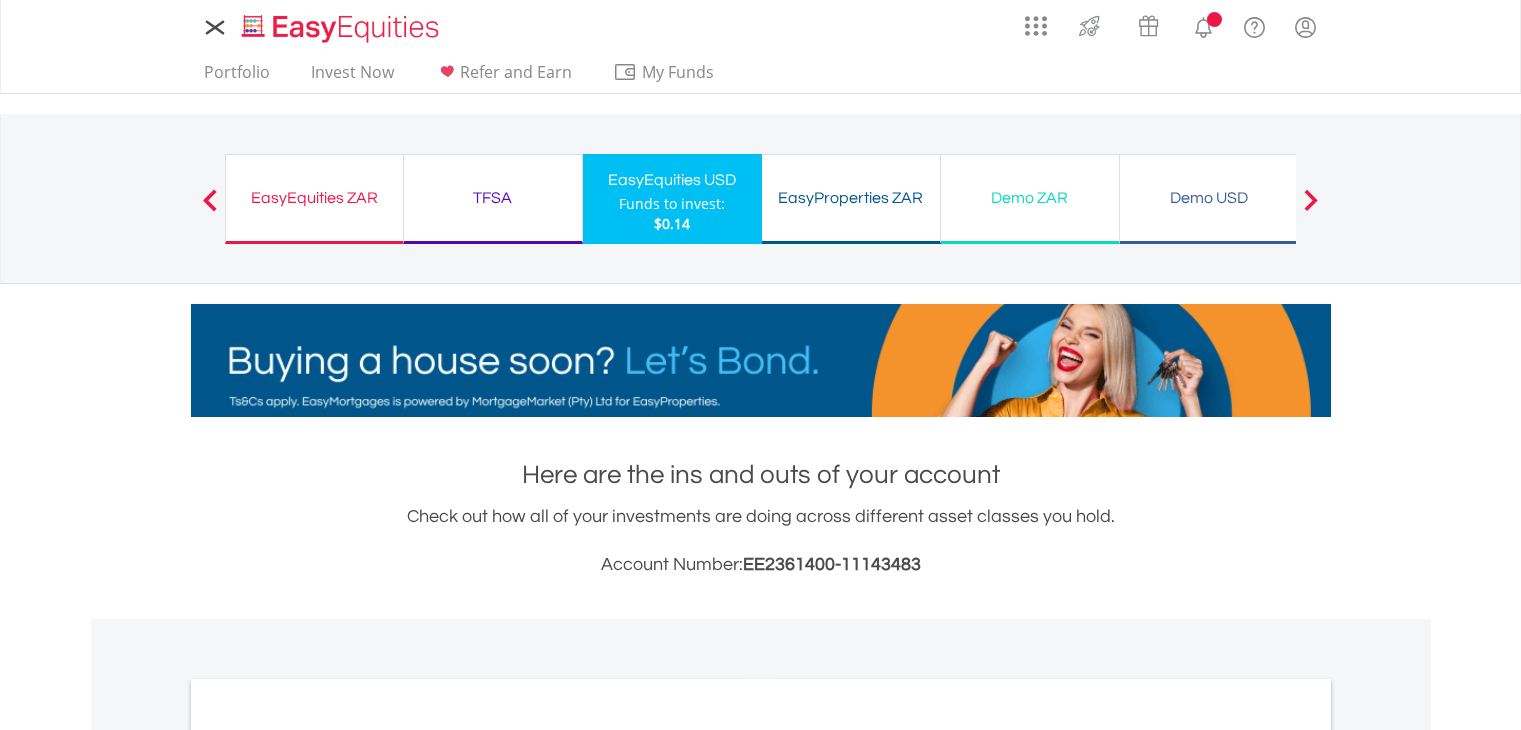 scroll, scrollTop: 0, scrollLeft: 0, axis: both 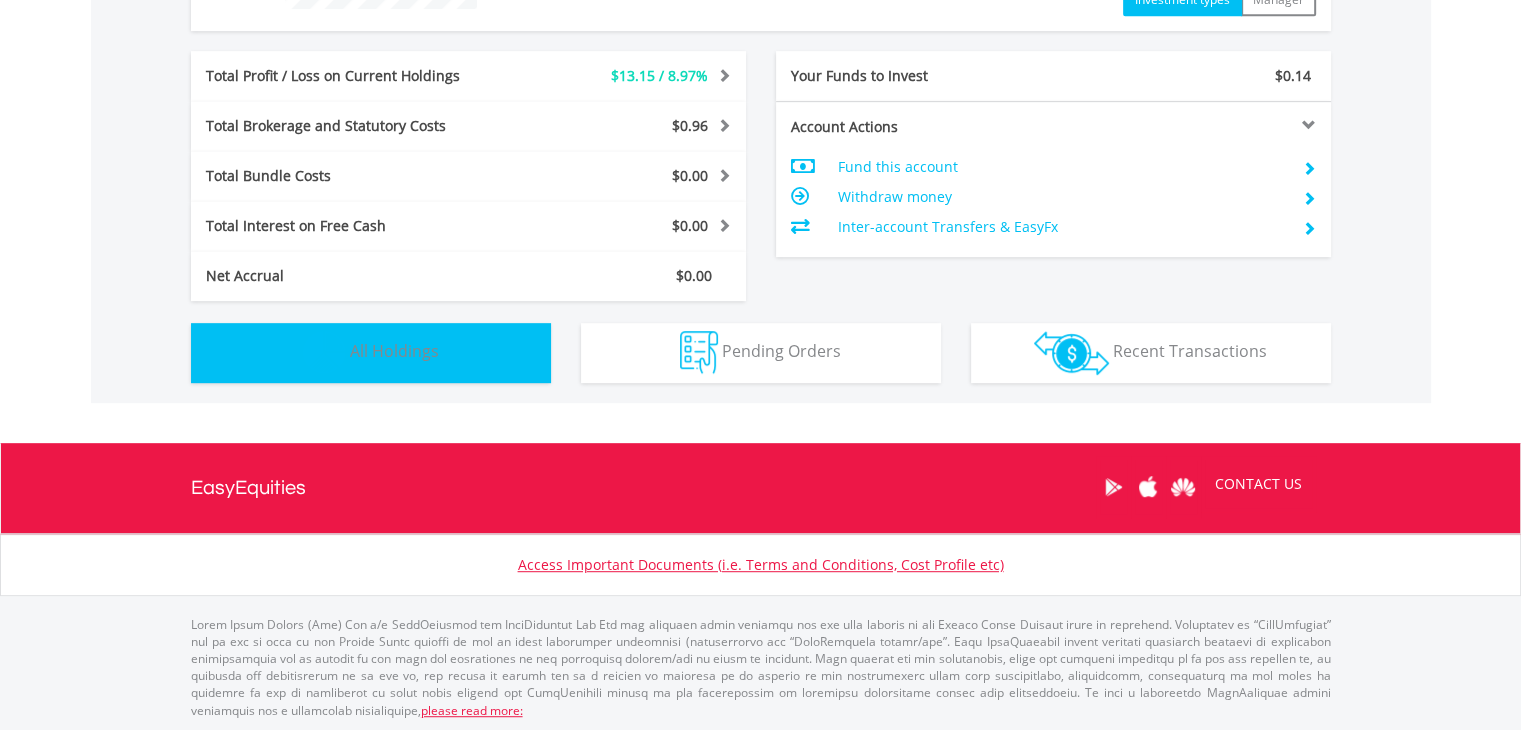 click on "Holdings
All Holdings" at bounding box center (371, 353) 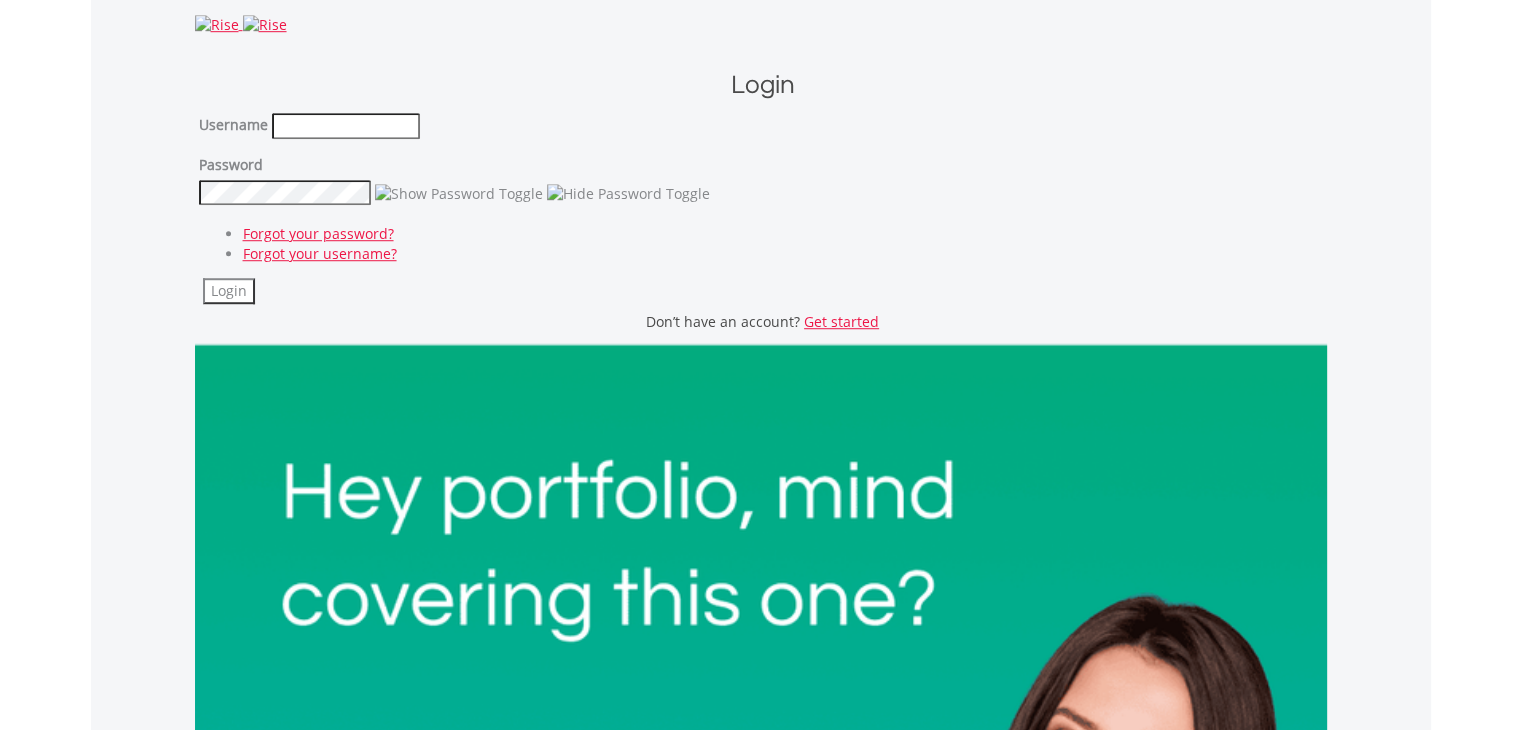 scroll, scrollTop: 1379, scrollLeft: 0, axis: vertical 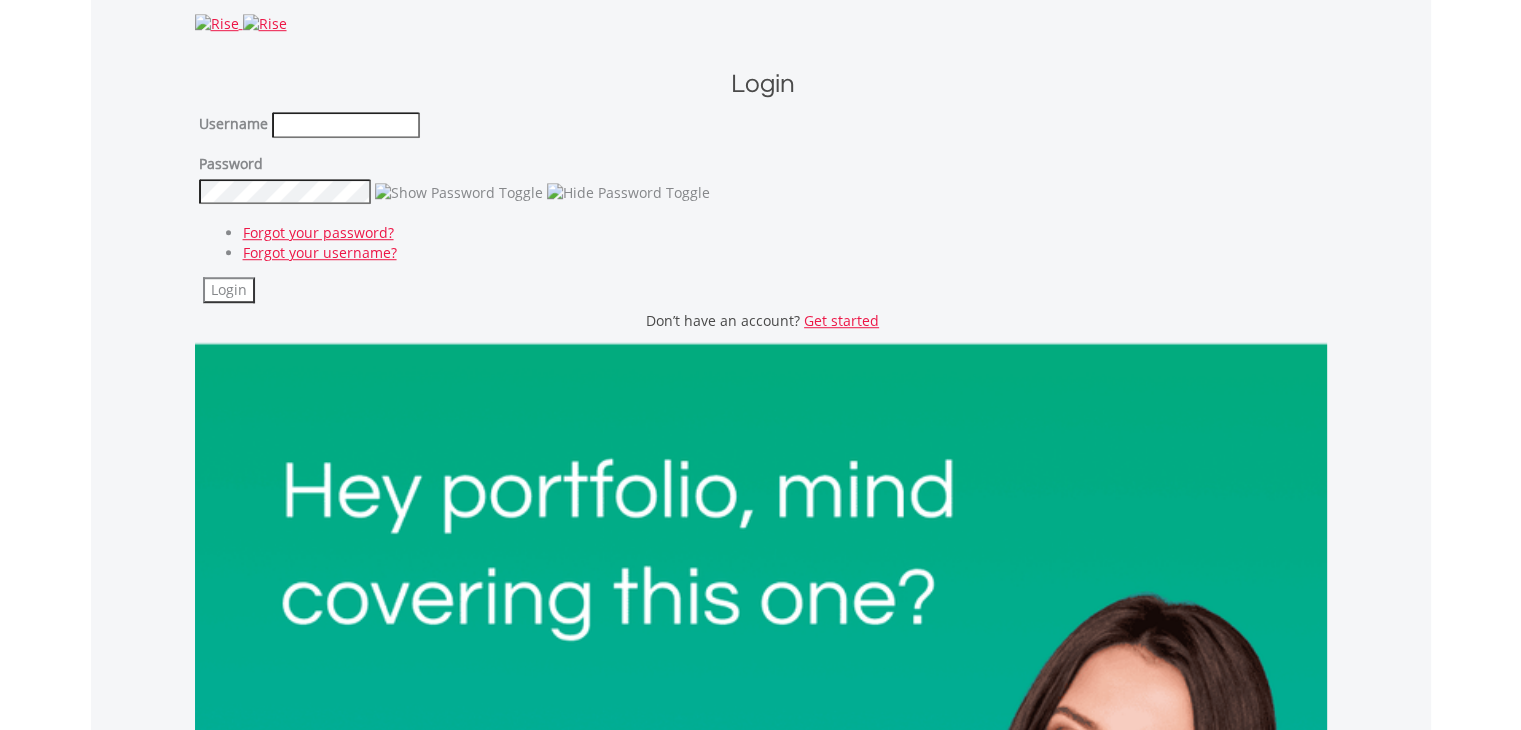 type 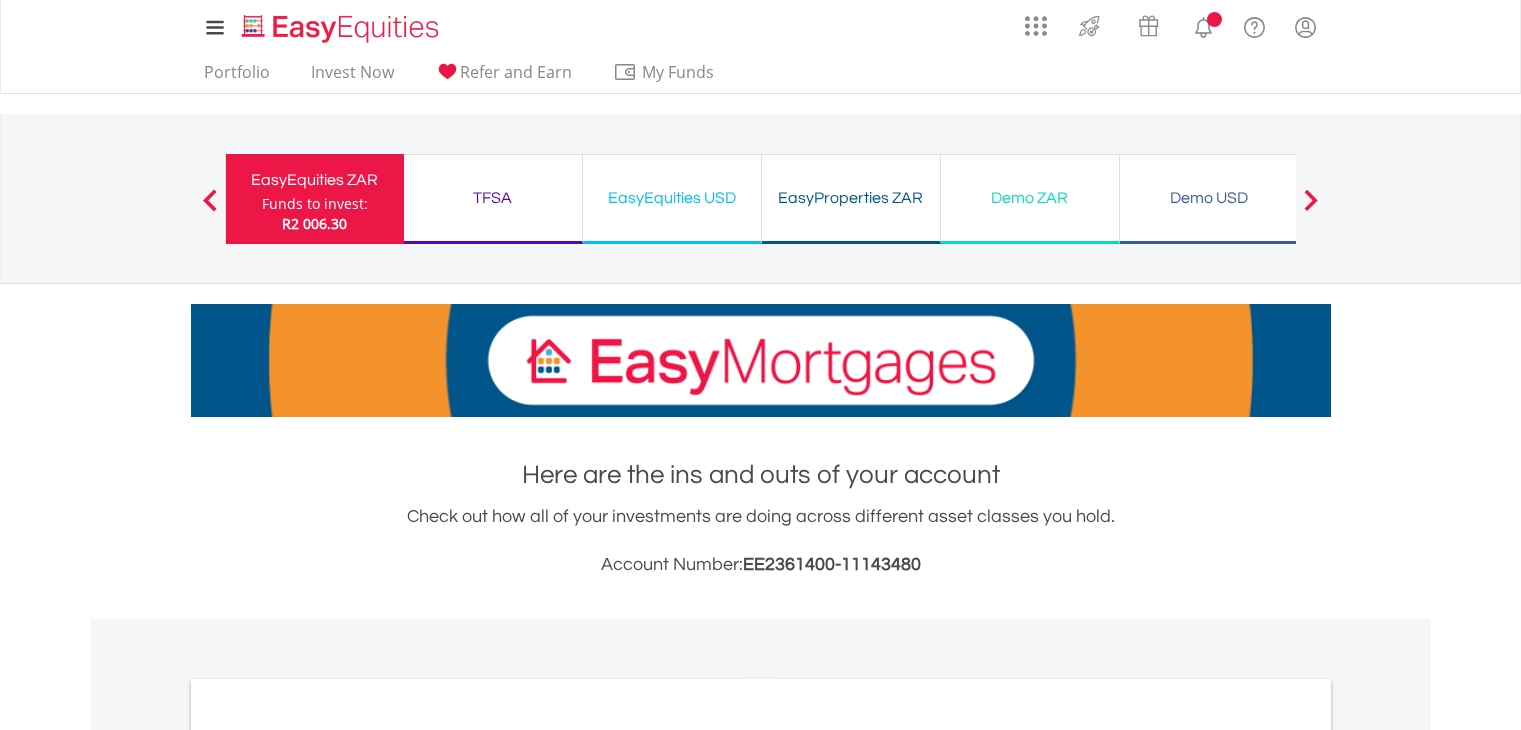 scroll, scrollTop: 0, scrollLeft: 0, axis: both 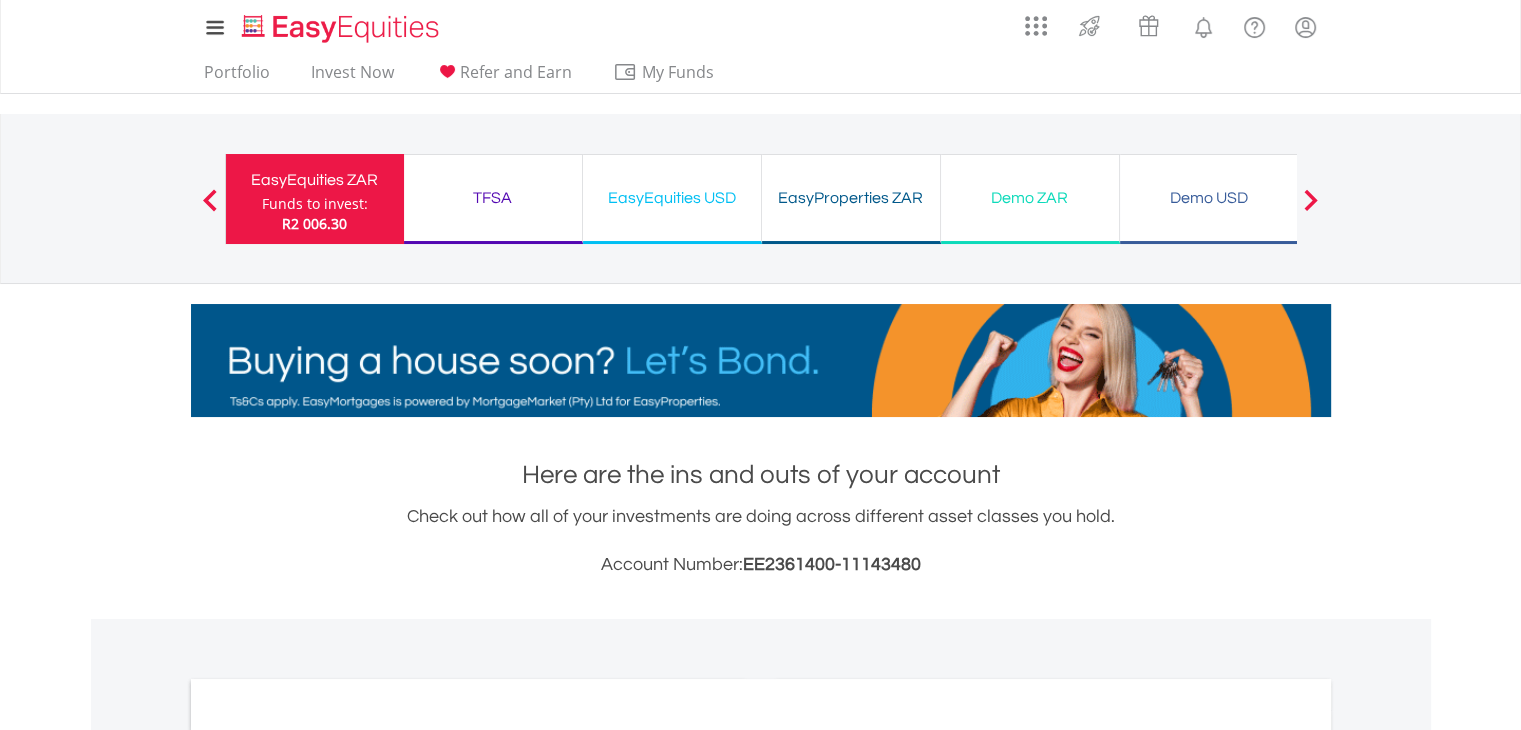 click on "EasyEquities USD
Funds to invest:
R2 006.30" at bounding box center (672, 199) 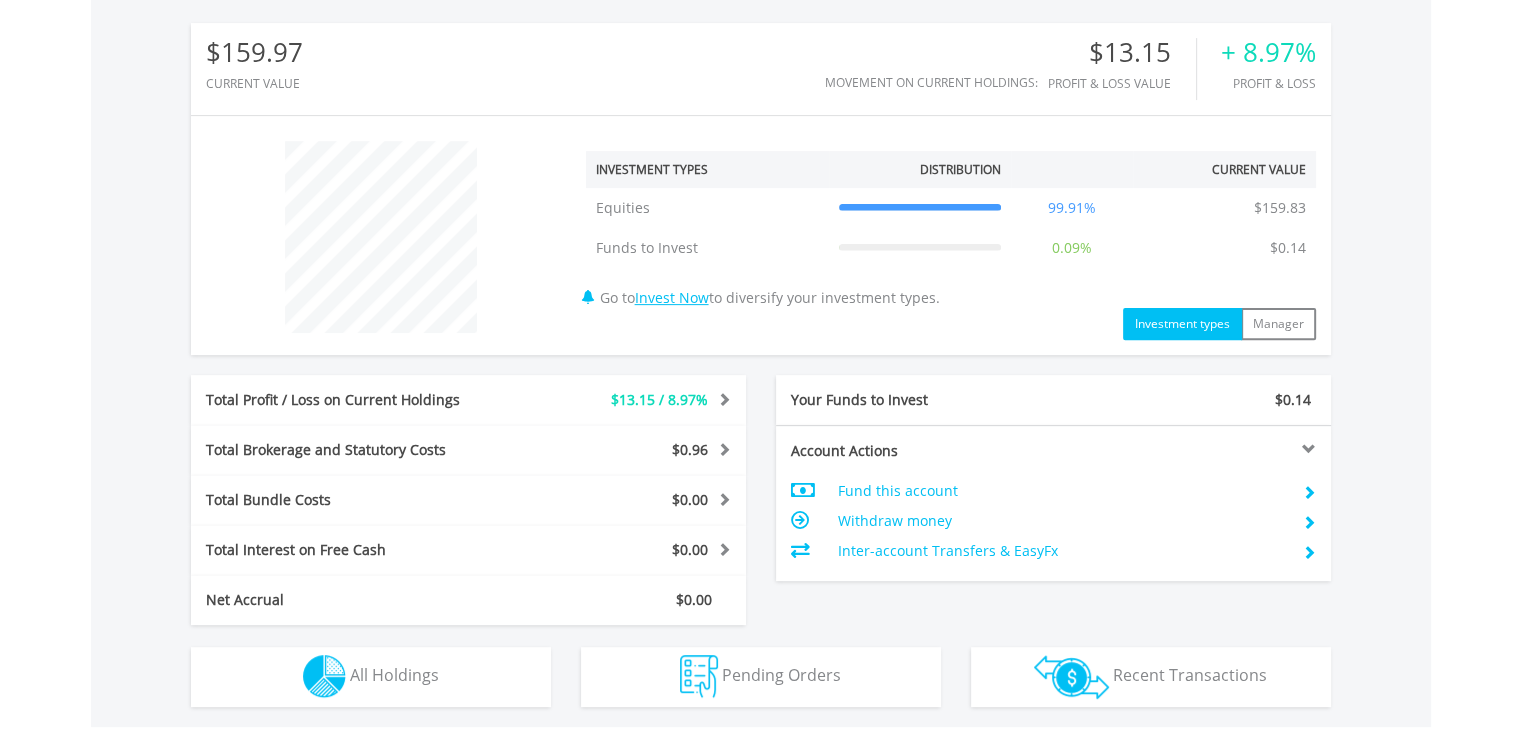 scroll, scrollTop: 660, scrollLeft: 0, axis: vertical 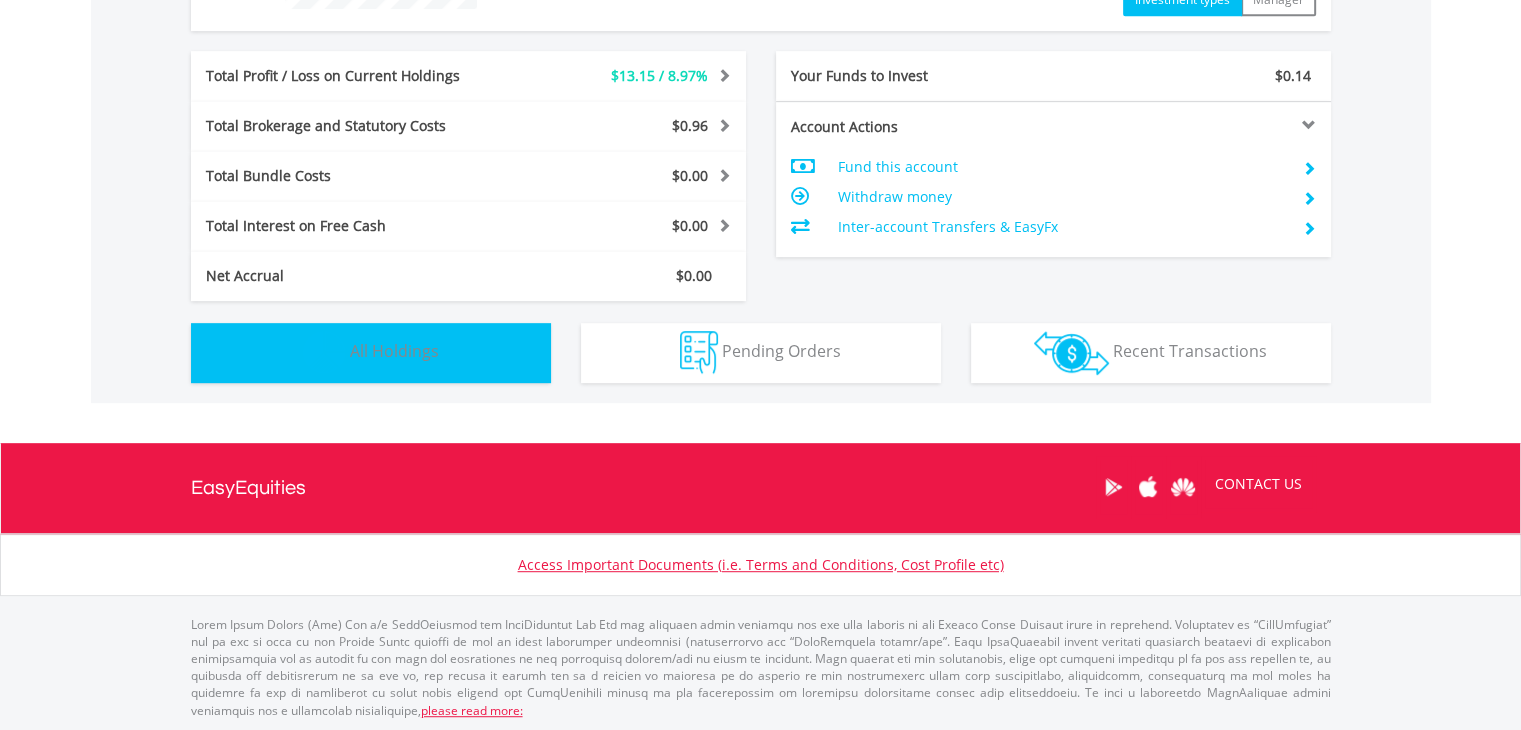 click on "Holdings
All Holdings" at bounding box center (371, 353) 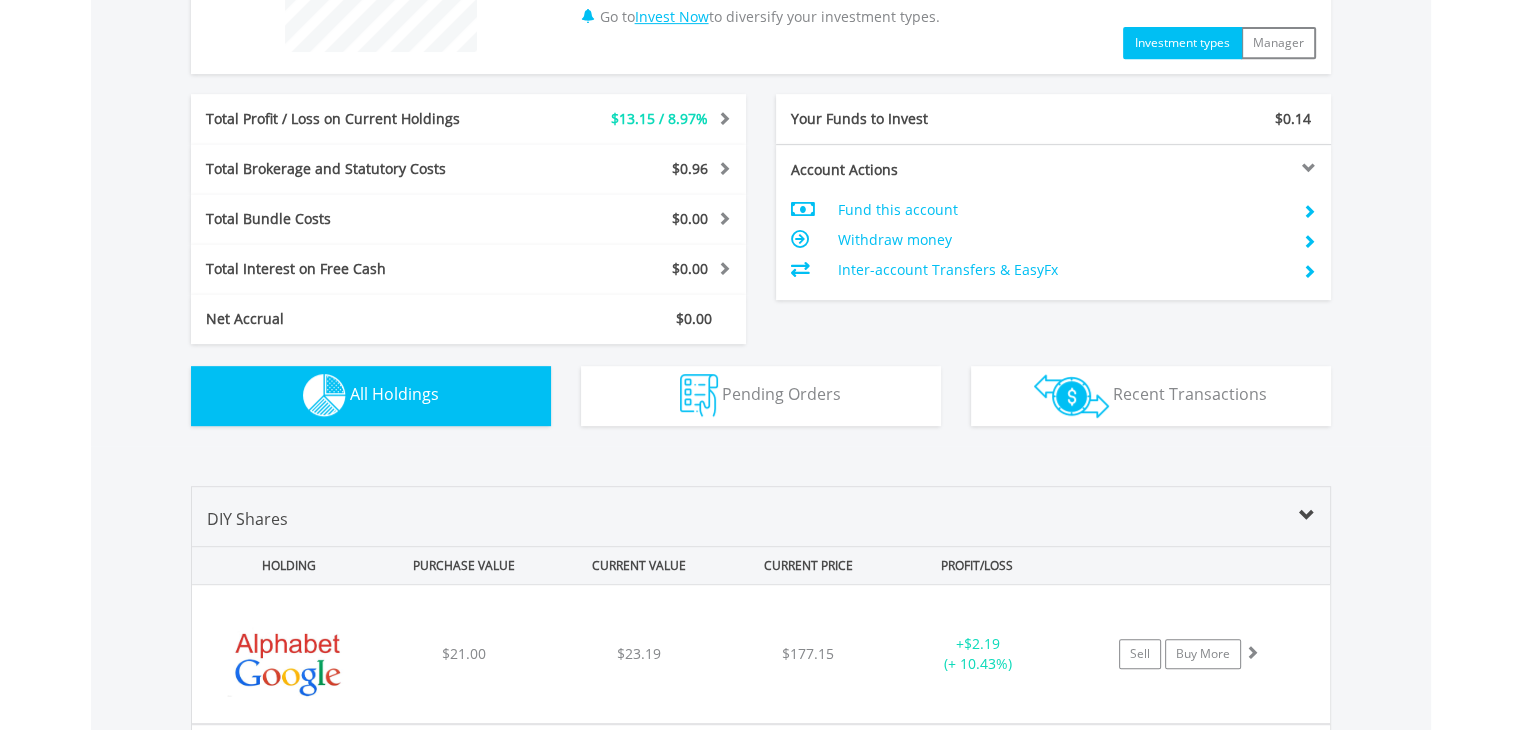 scroll, scrollTop: 0, scrollLeft: 0, axis: both 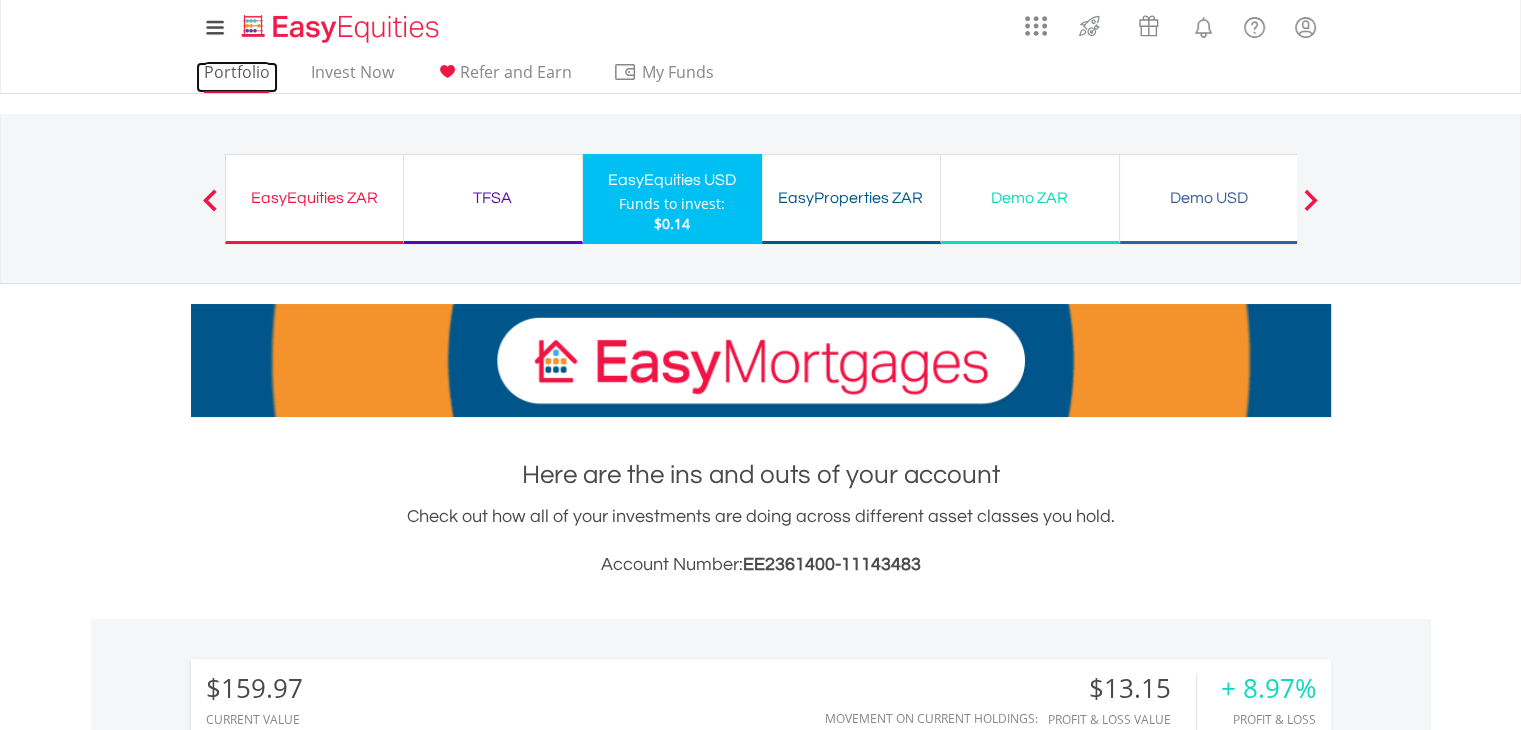 click on "Portfolio" at bounding box center (237, 77) 